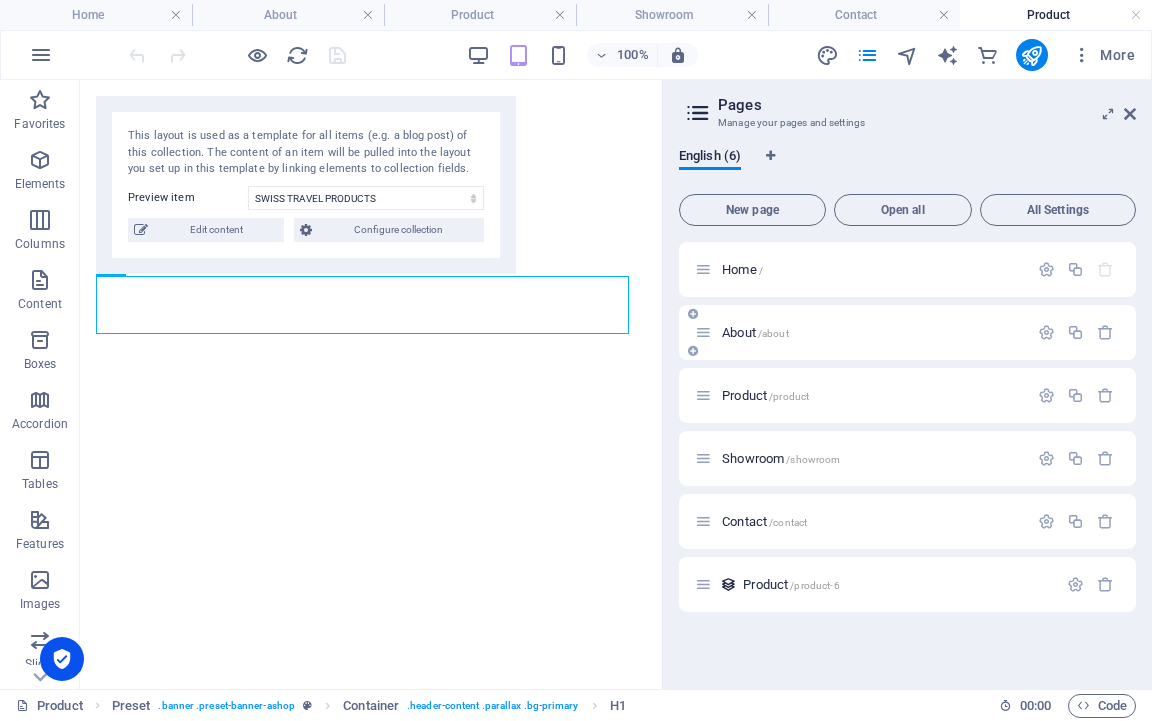 scroll, scrollTop: 0, scrollLeft: 0, axis: both 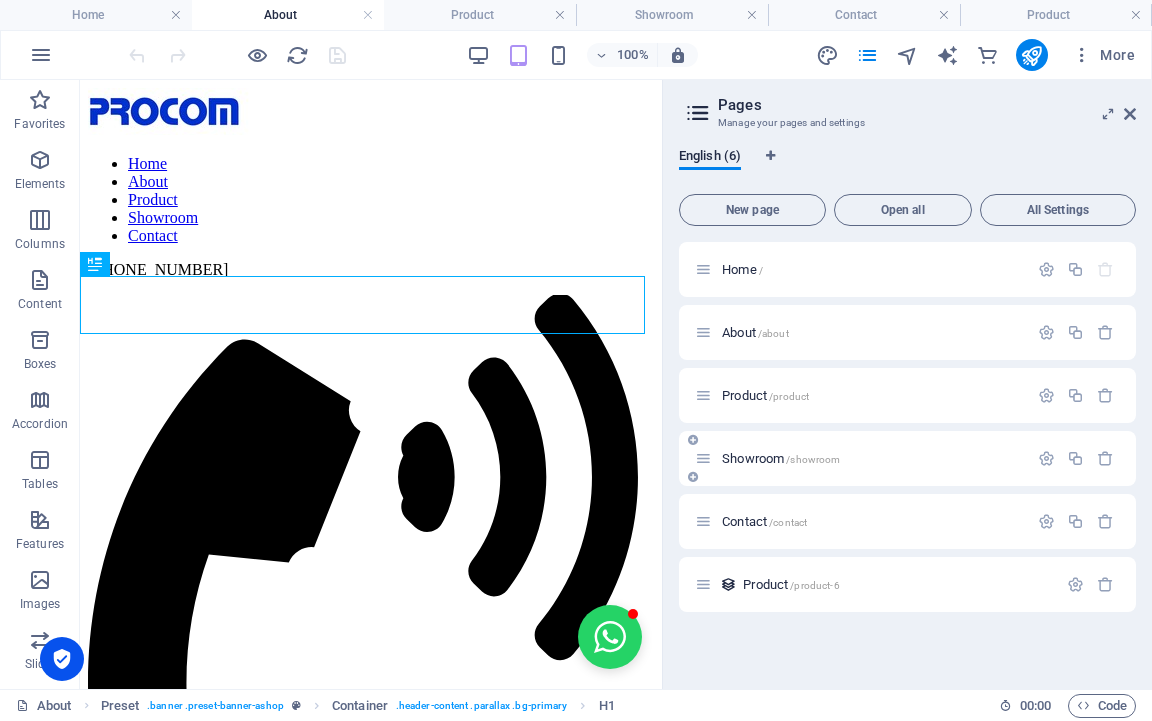 drag, startPoint x: 765, startPoint y: 443, endPoint x: 769, endPoint y: 453, distance: 10.770329 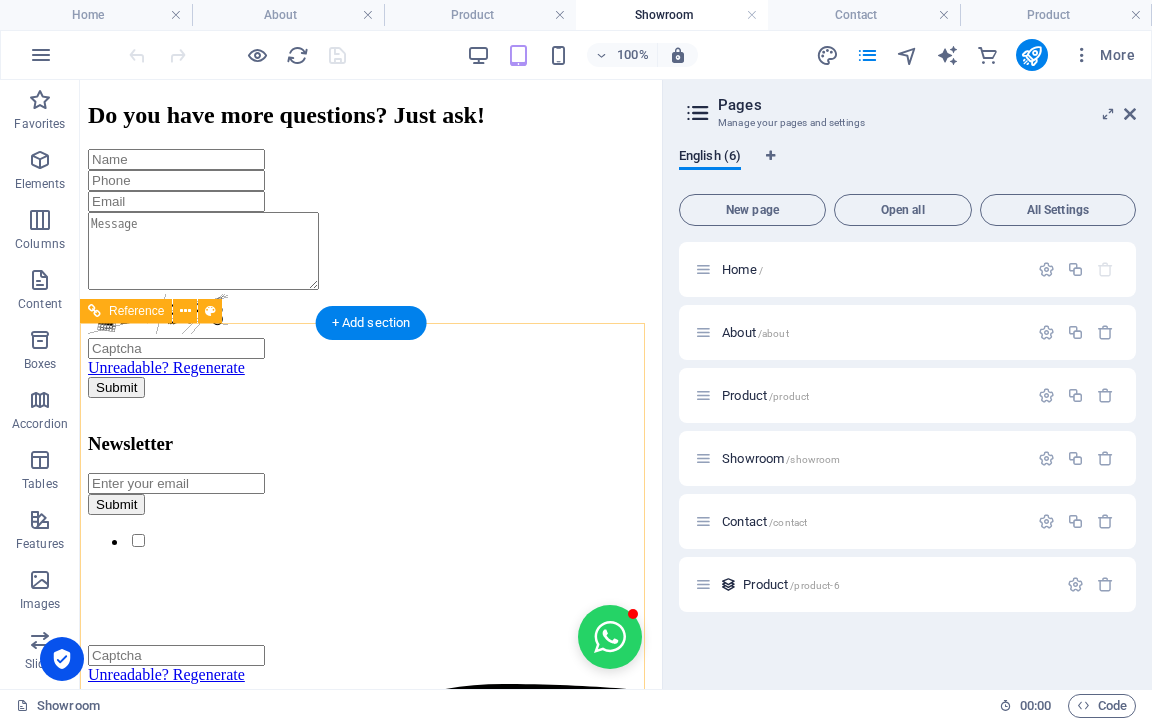 scroll, scrollTop: 2498, scrollLeft: 0, axis: vertical 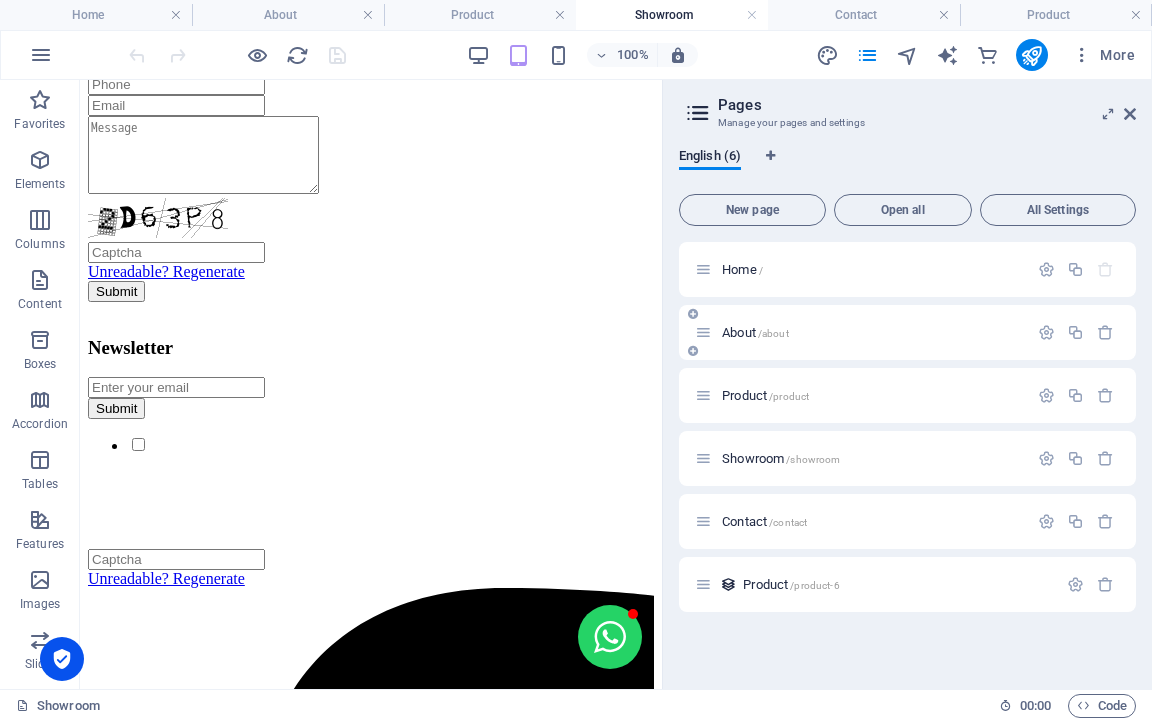 click on "About /about" at bounding box center [755, 332] 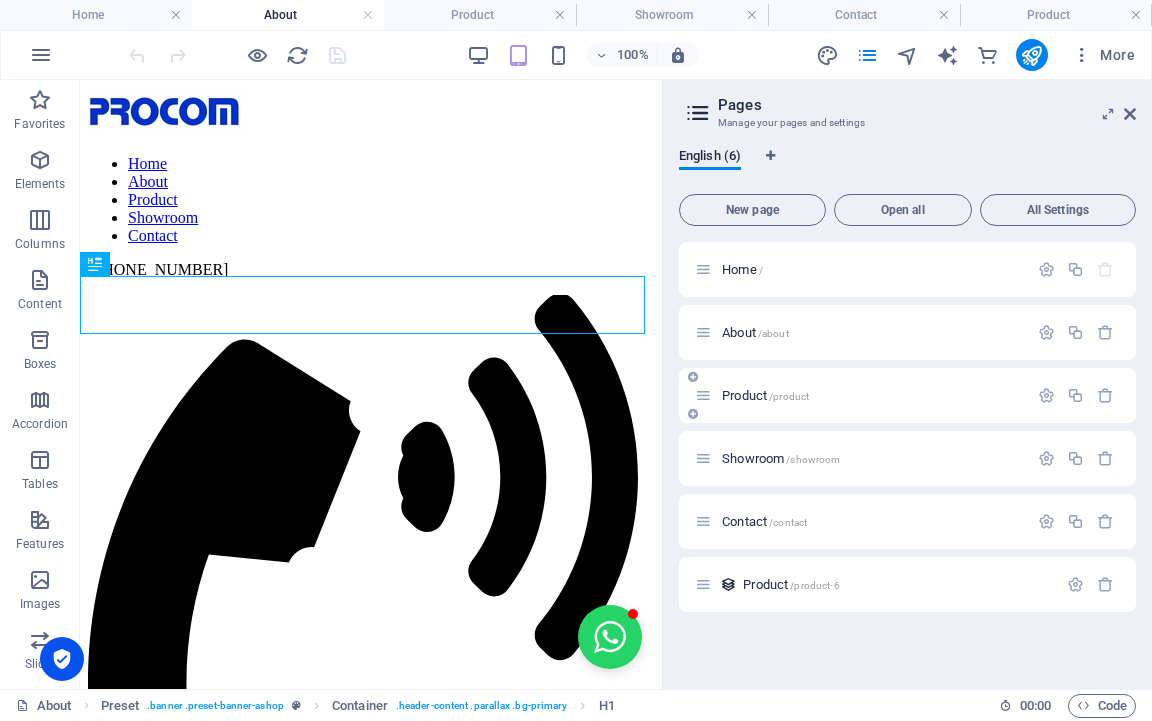 scroll, scrollTop: 0, scrollLeft: 0, axis: both 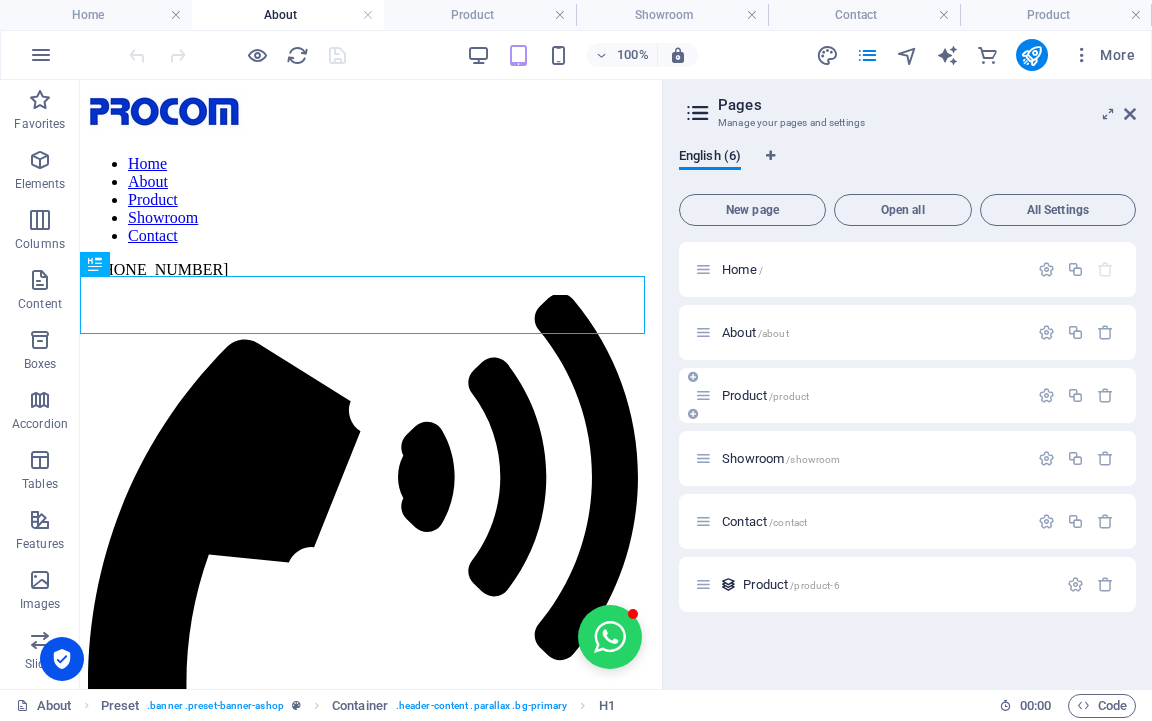click on "Product /product" at bounding box center (765, 395) 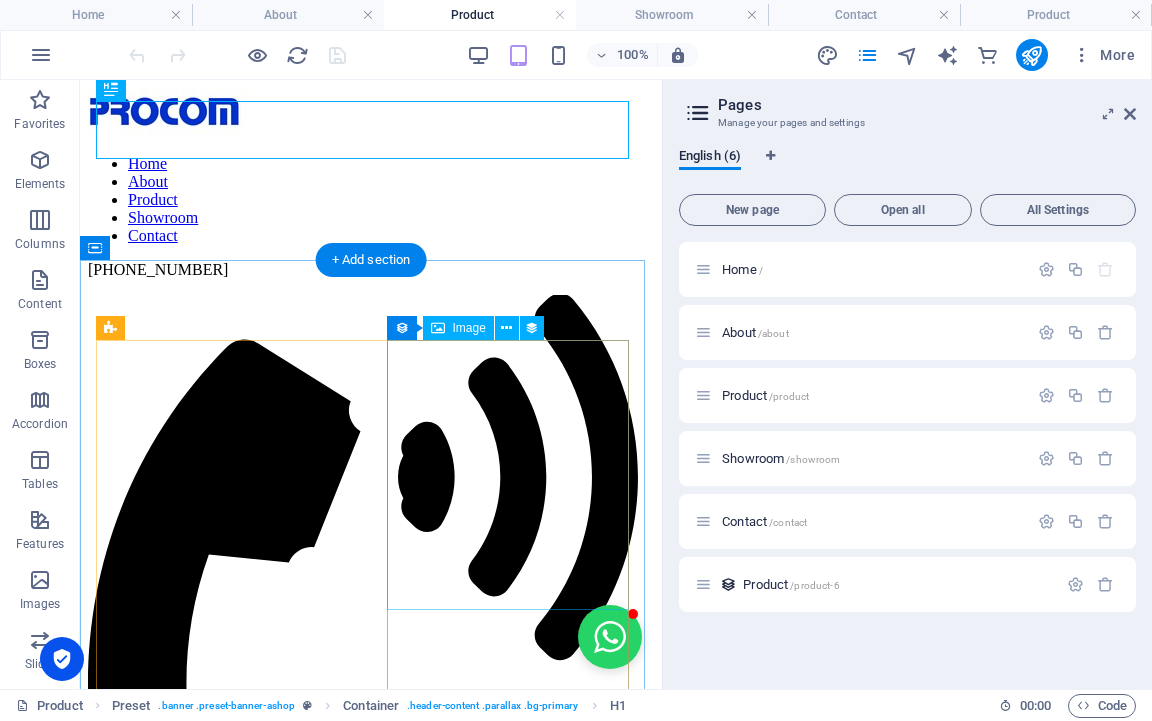 scroll, scrollTop: 200, scrollLeft: 0, axis: vertical 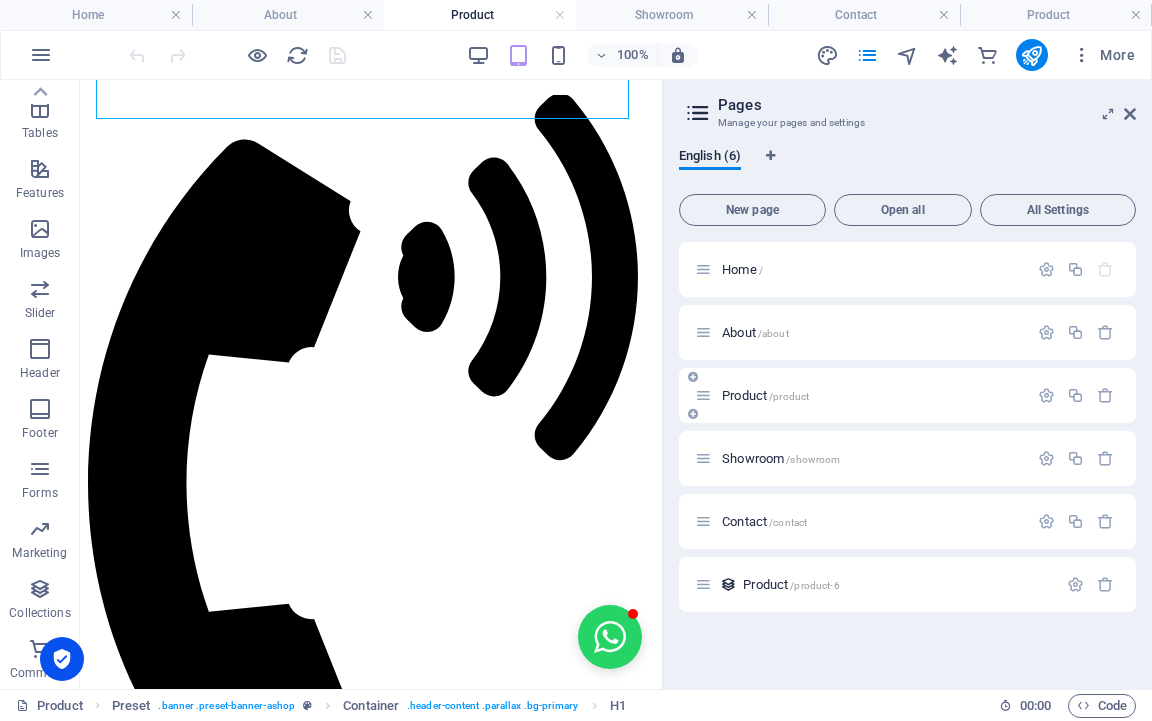 click on "Product /product" at bounding box center (765, 395) 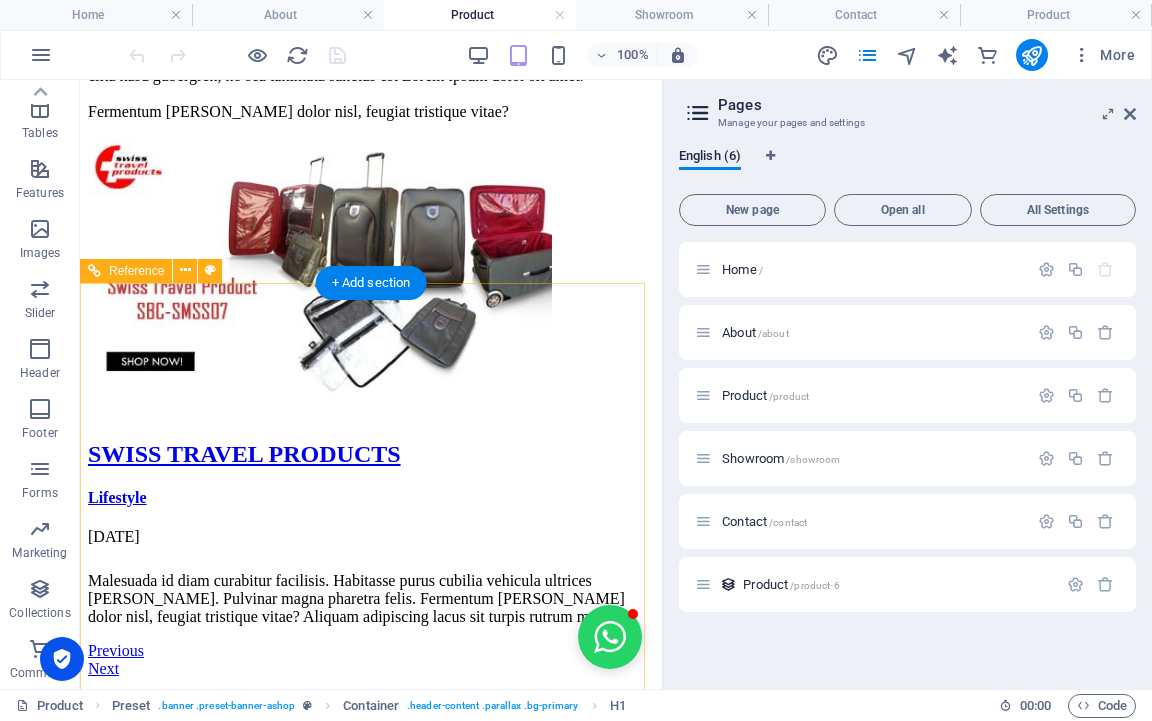 scroll, scrollTop: 2143, scrollLeft: 0, axis: vertical 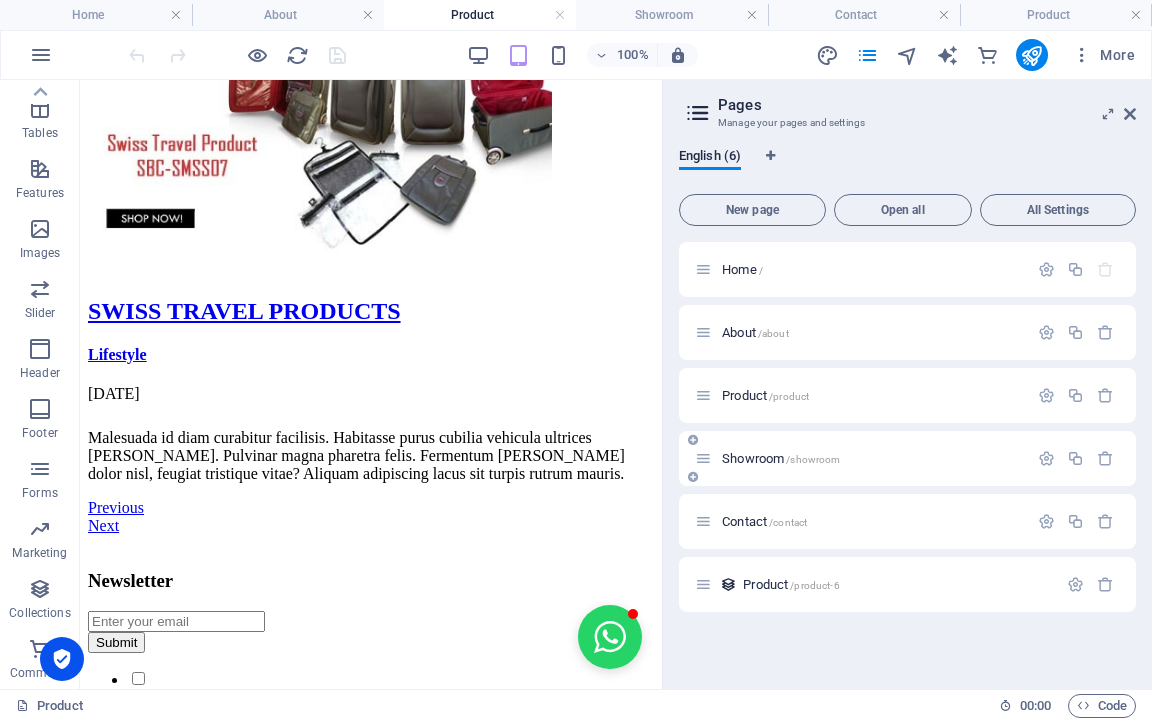 click on "Showroom /showroom" at bounding box center [781, 458] 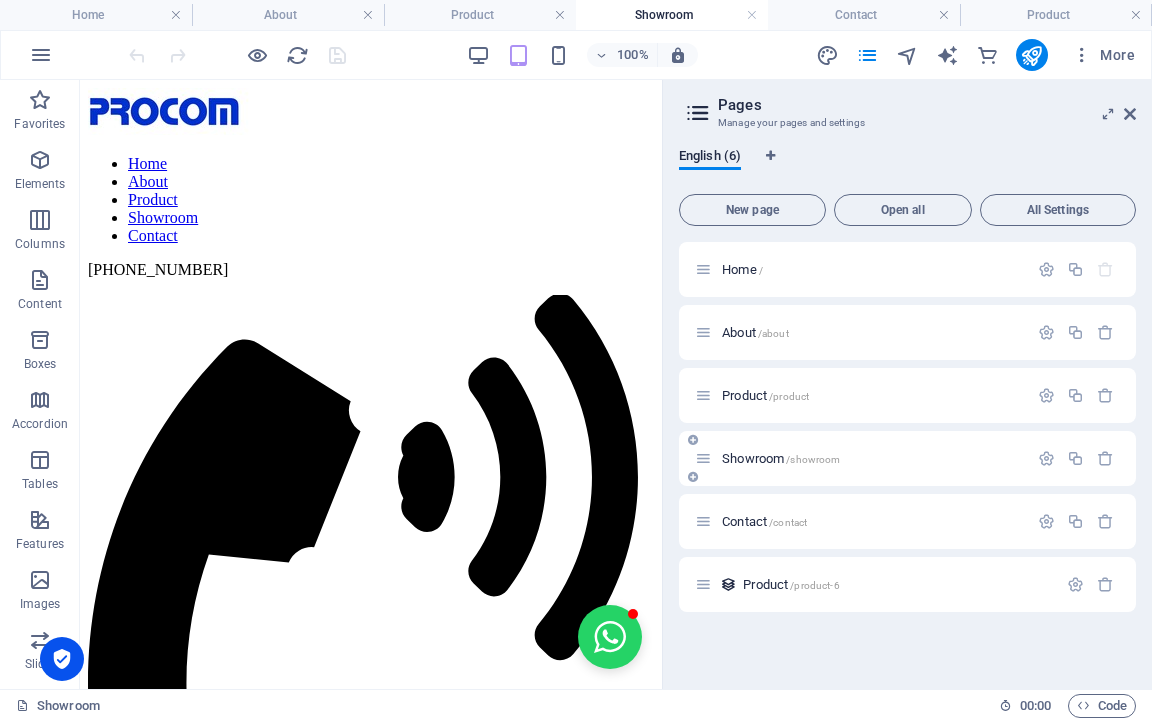scroll, scrollTop: 2498, scrollLeft: 0, axis: vertical 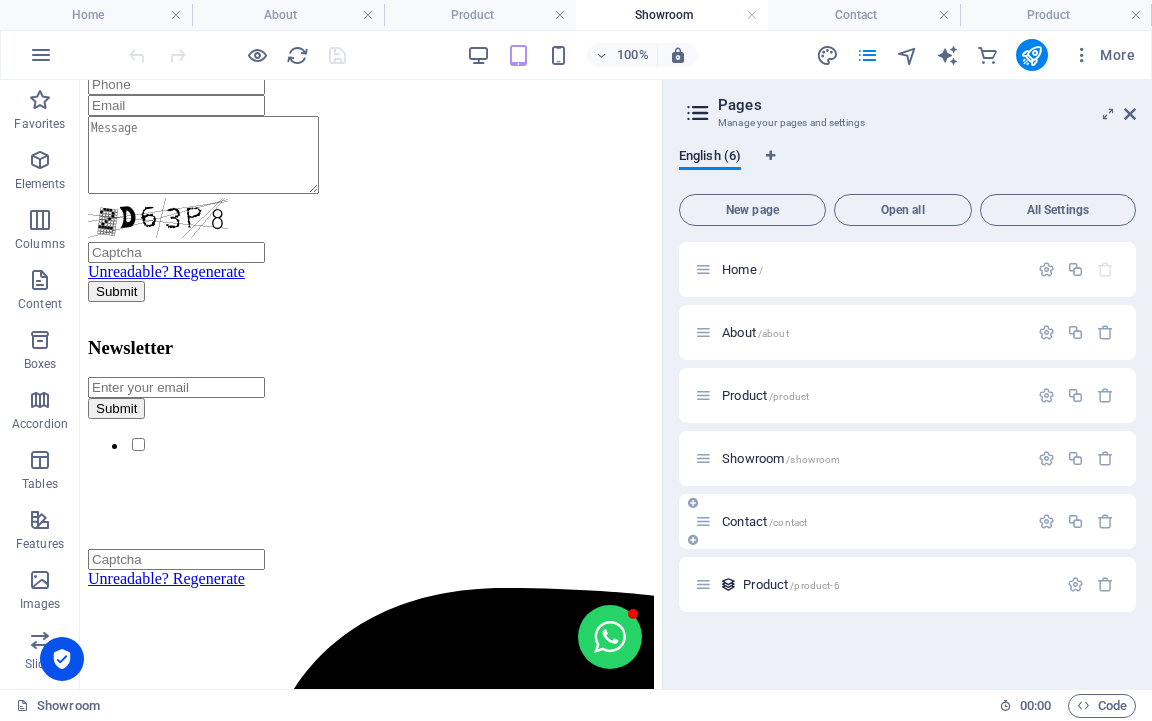 click on "Contact /contact" at bounding box center (764, 521) 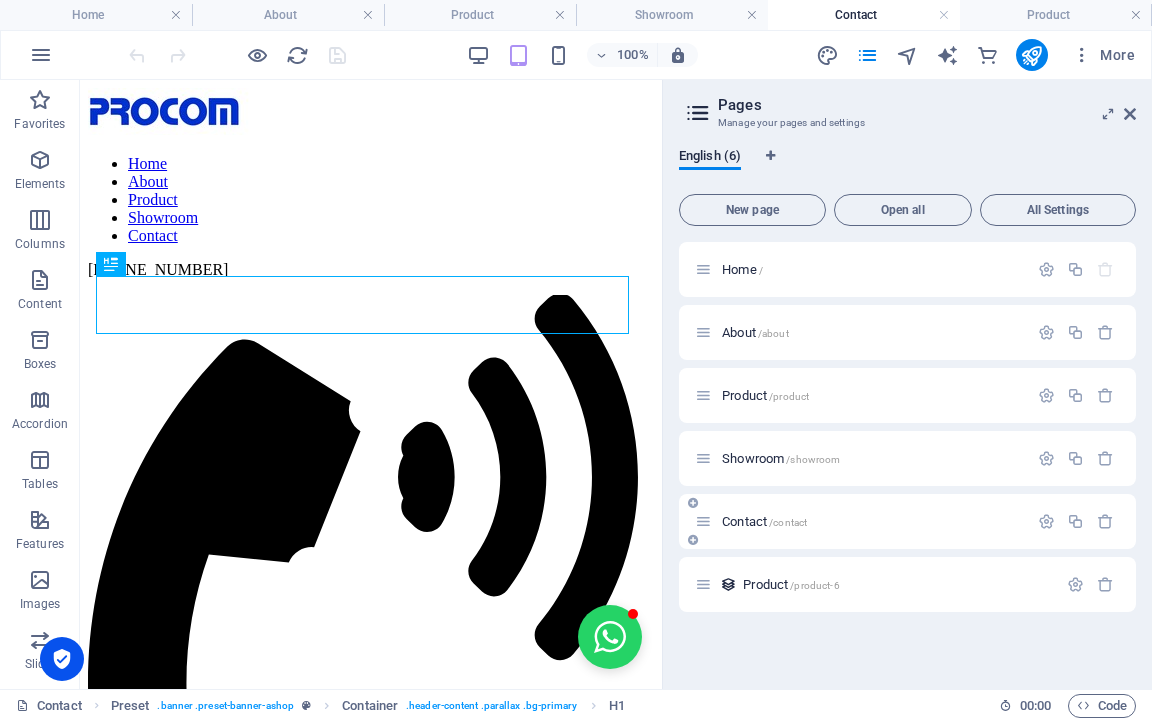 scroll, scrollTop: 0, scrollLeft: 0, axis: both 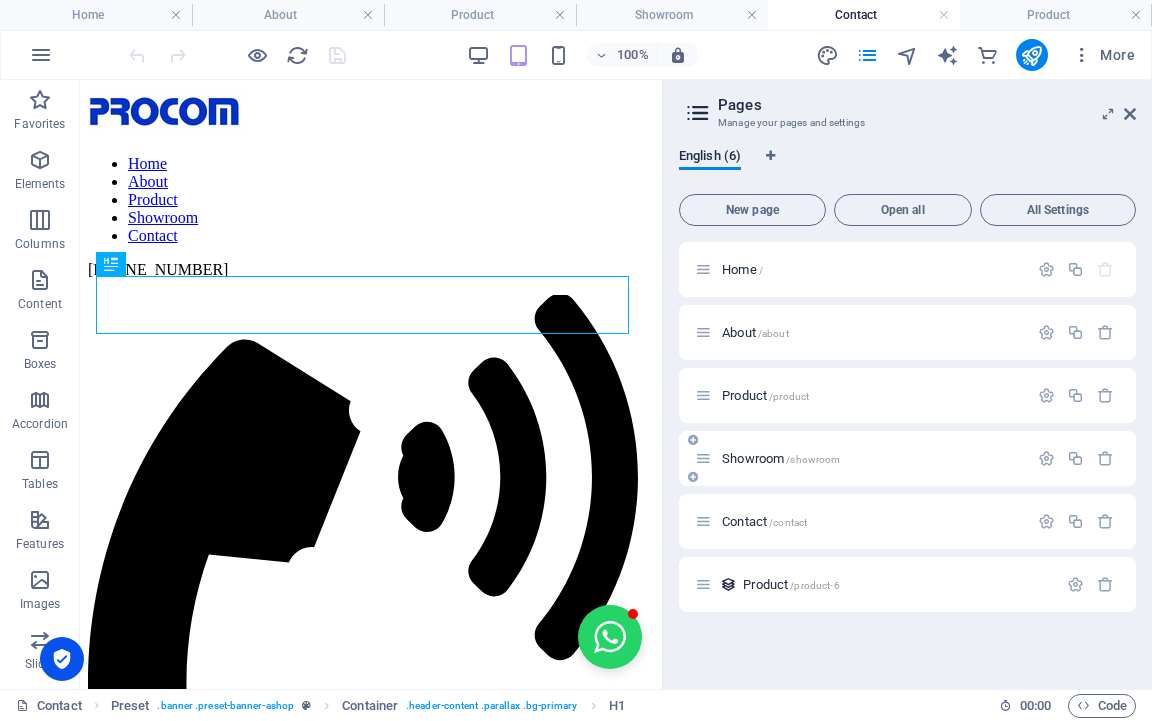 click on "Showroom /showroom" at bounding box center [781, 458] 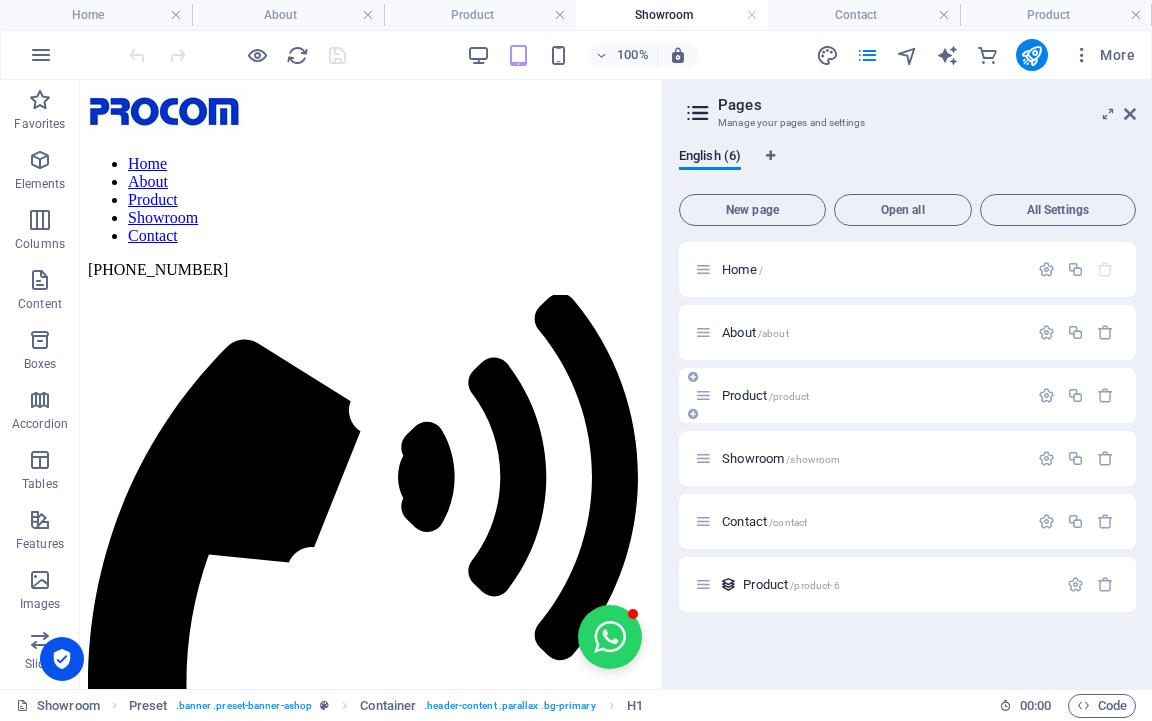 scroll, scrollTop: 2498, scrollLeft: 0, axis: vertical 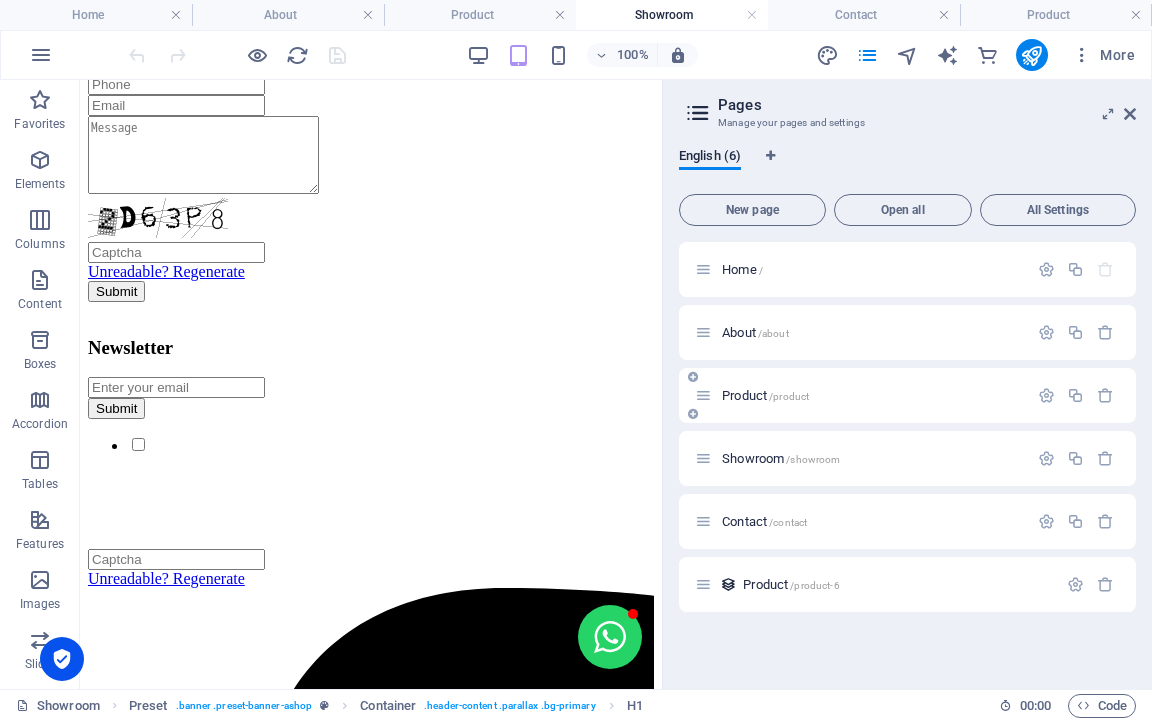 click on "Product /product" at bounding box center [907, 395] 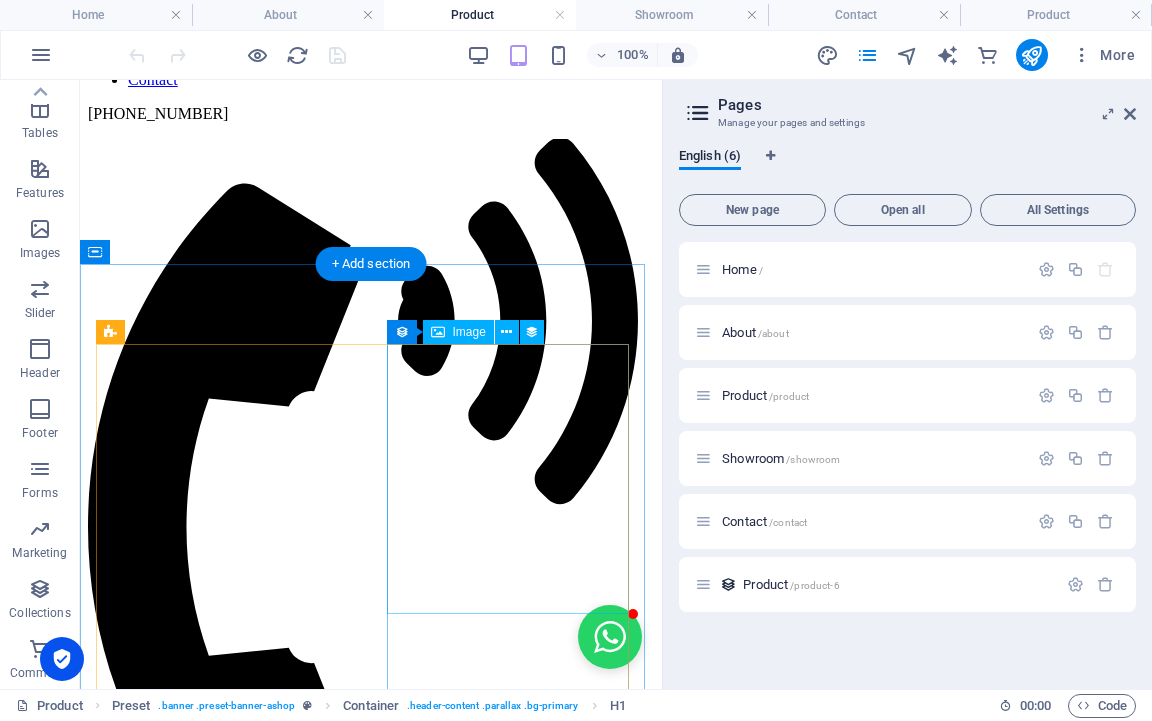 scroll, scrollTop: 0, scrollLeft: 0, axis: both 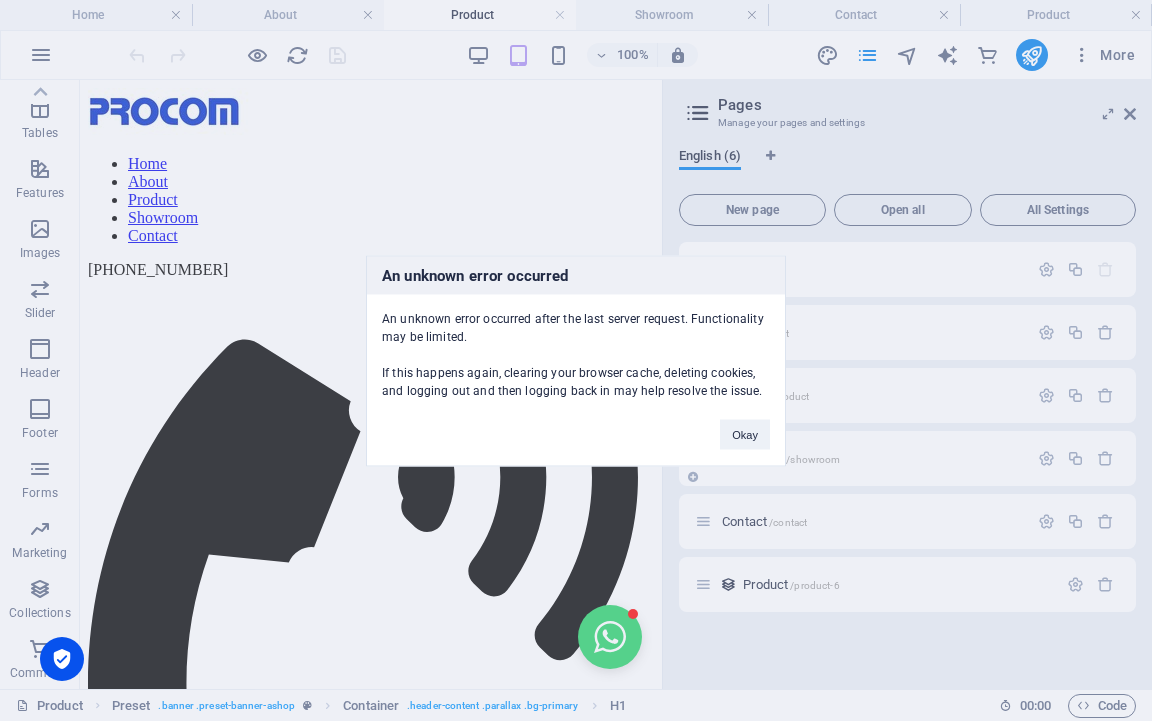 click on "Okay" at bounding box center (745, 434) 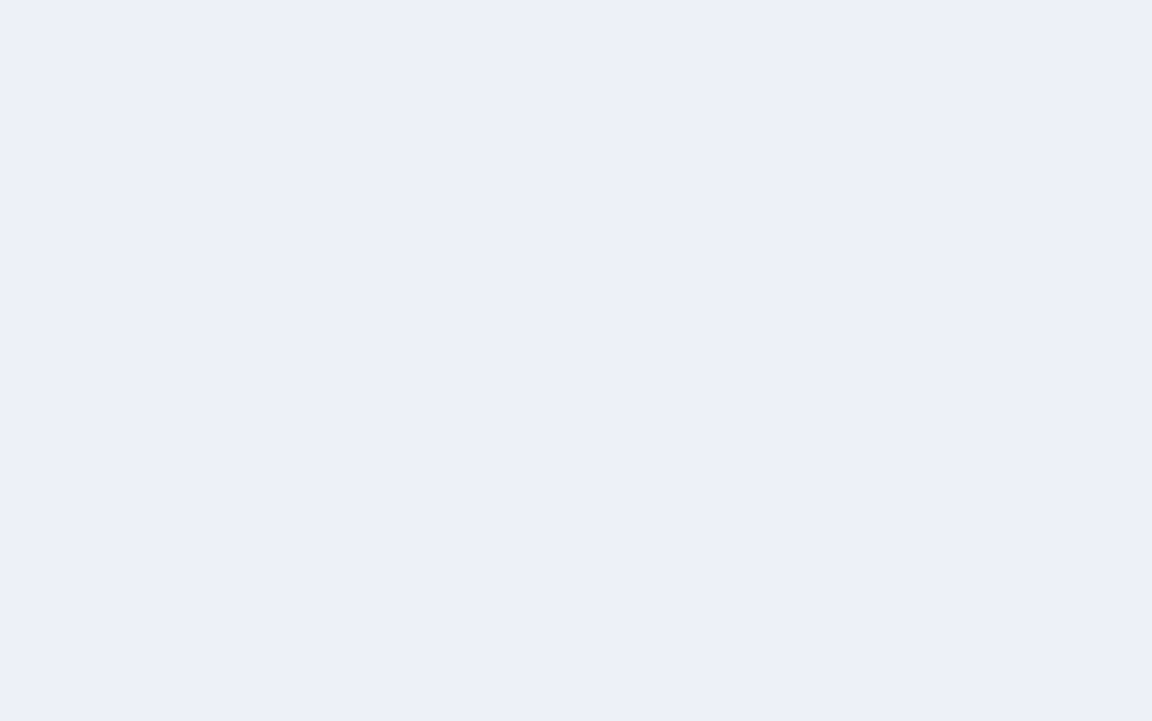 scroll, scrollTop: 0, scrollLeft: 0, axis: both 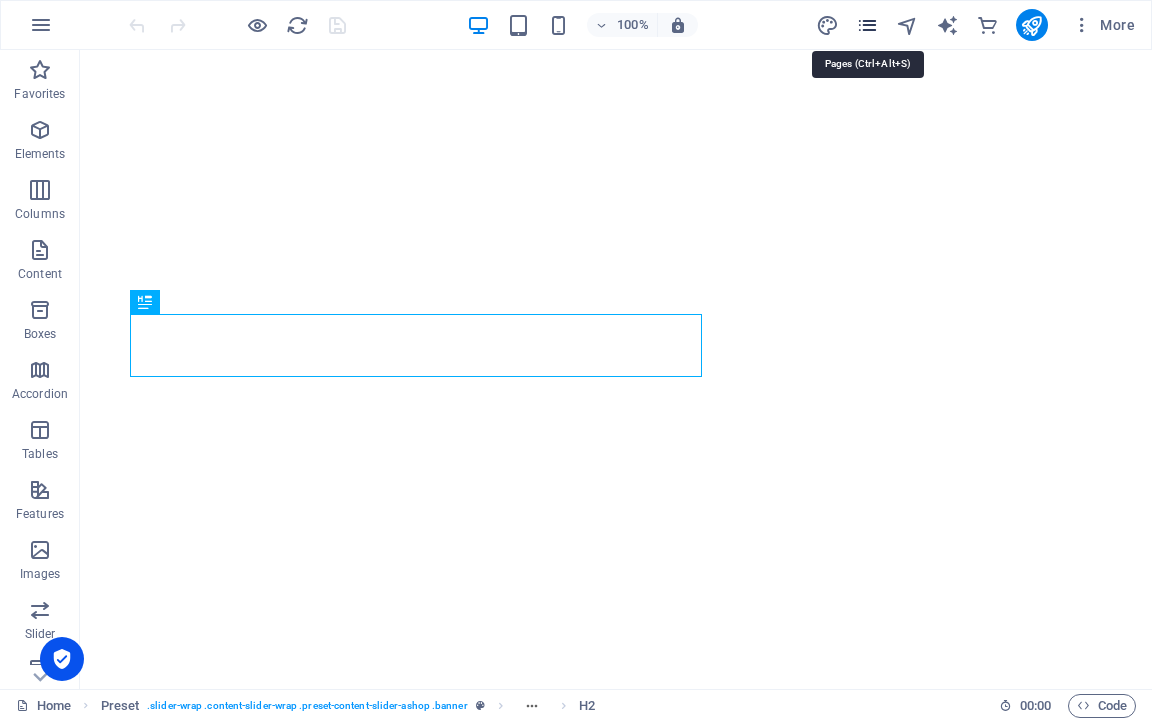 click at bounding box center (867, 25) 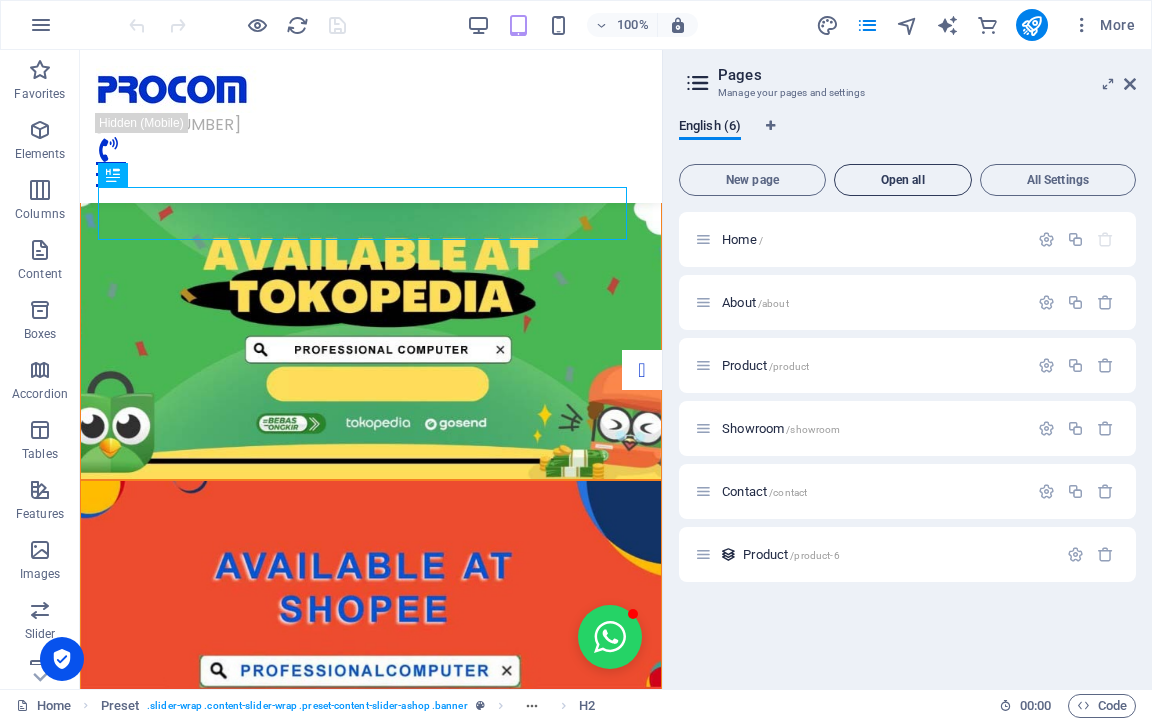 scroll, scrollTop: 485, scrollLeft: 0, axis: vertical 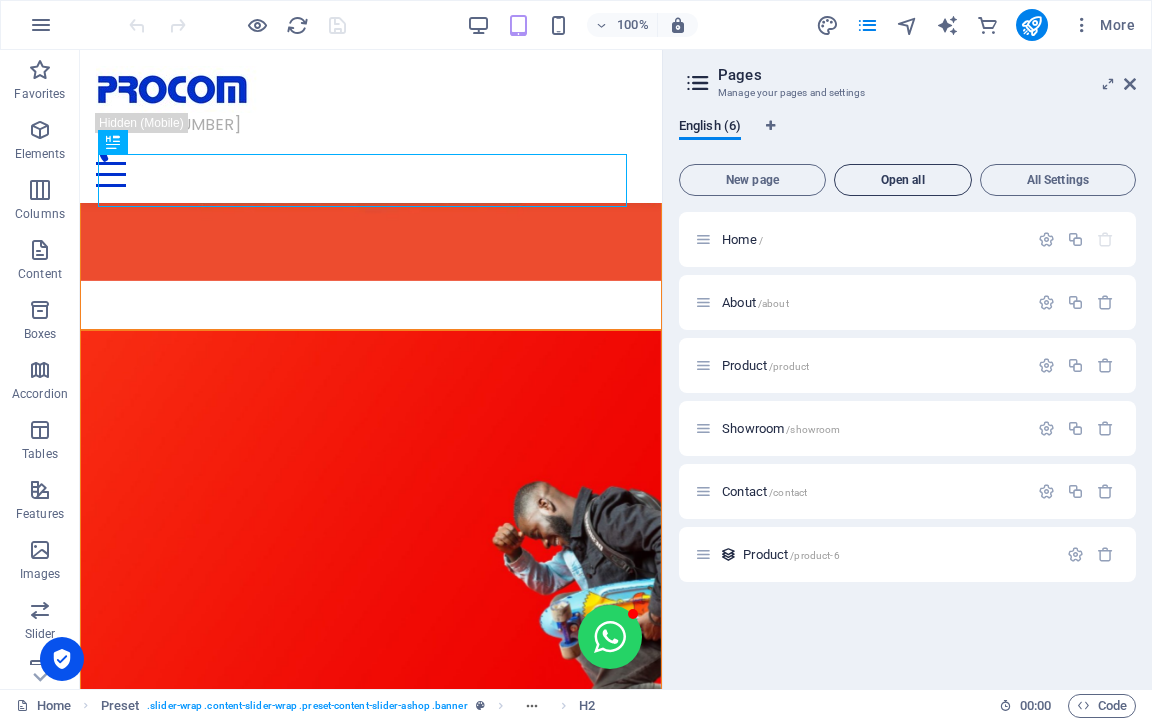 click on "Open all" at bounding box center [903, 180] 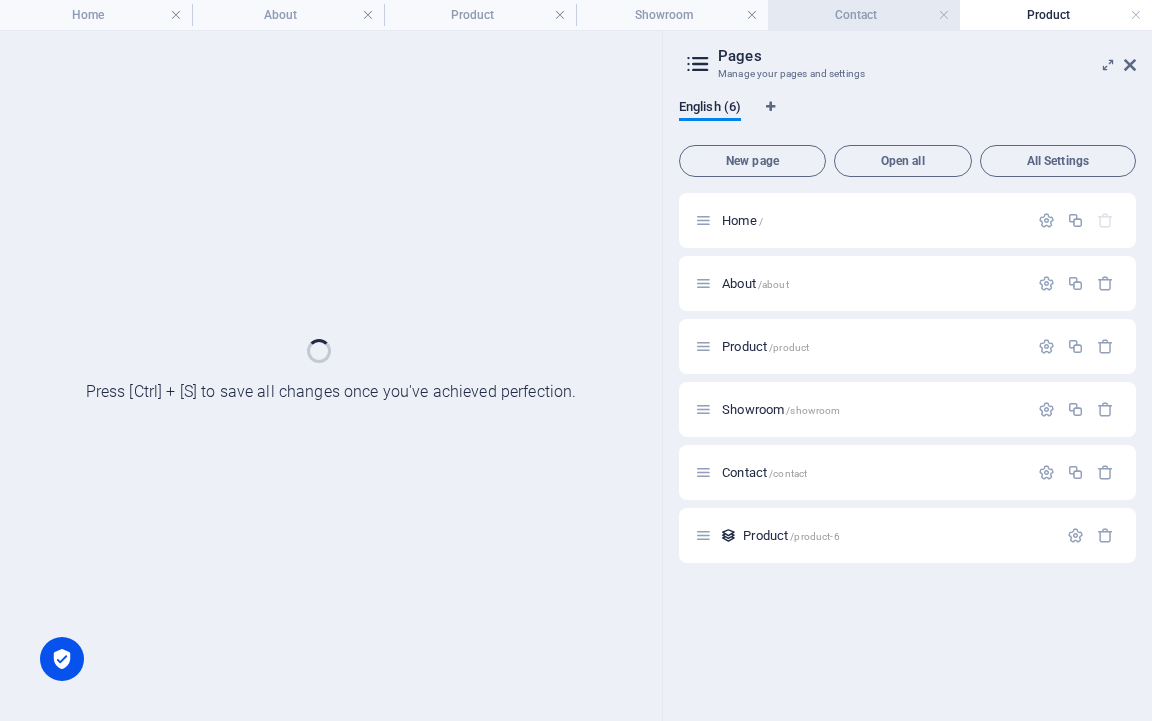 scroll, scrollTop: 0, scrollLeft: 0, axis: both 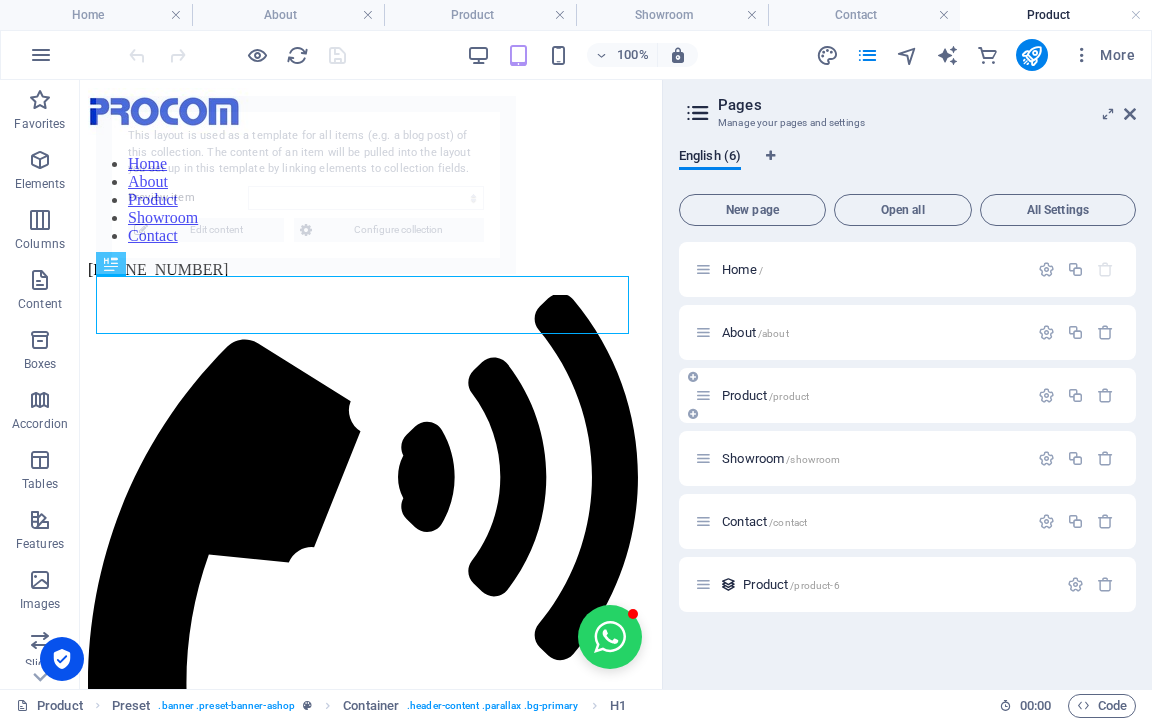 select on "66a34ebc4dd53a5e6c7c11f3" 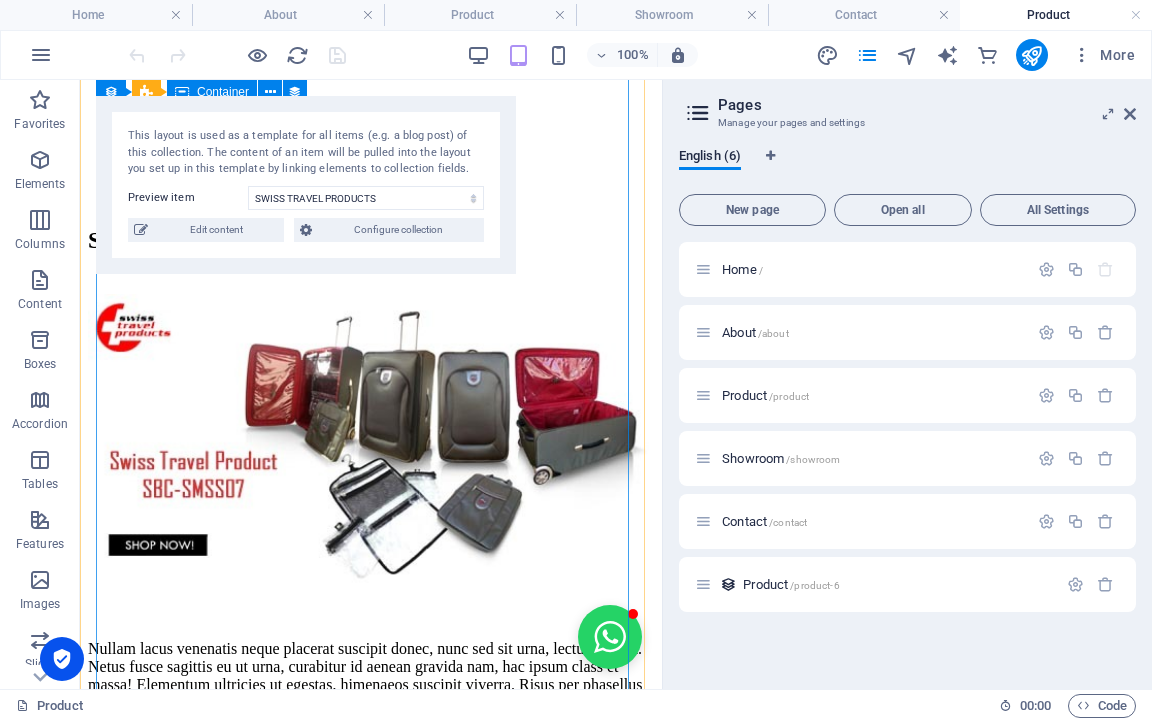 scroll, scrollTop: 1600, scrollLeft: 0, axis: vertical 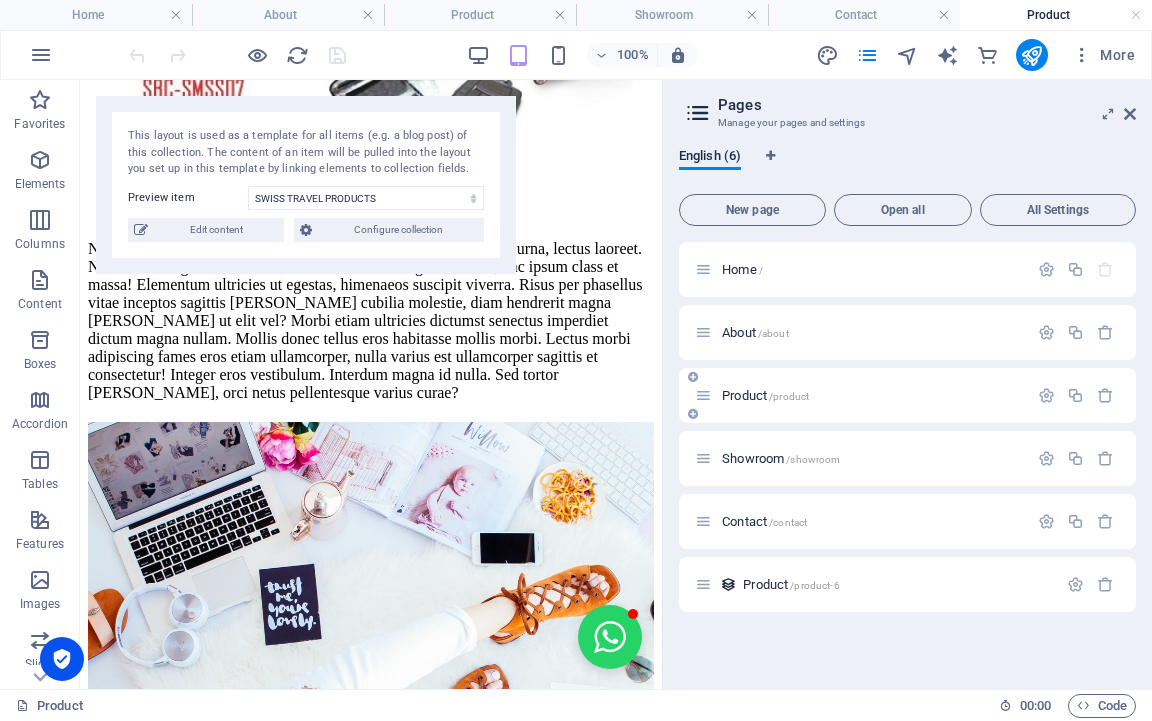 click on "Product /product" at bounding box center (765, 395) 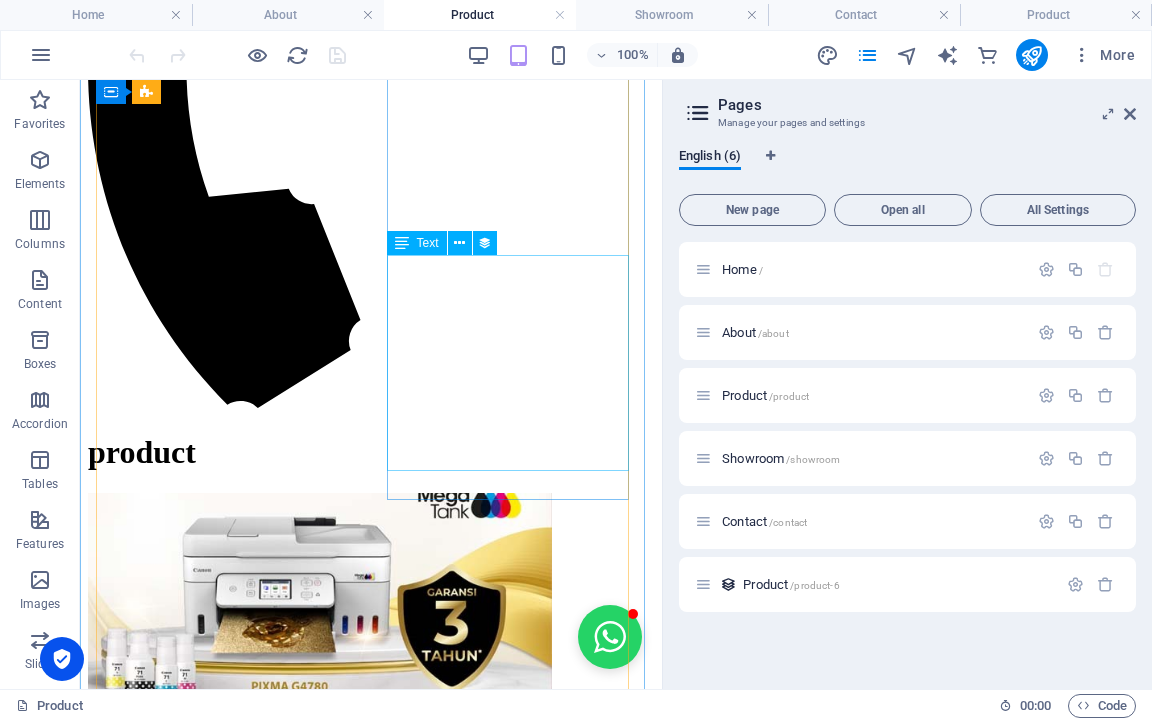 scroll, scrollTop: 800, scrollLeft: 0, axis: vertical 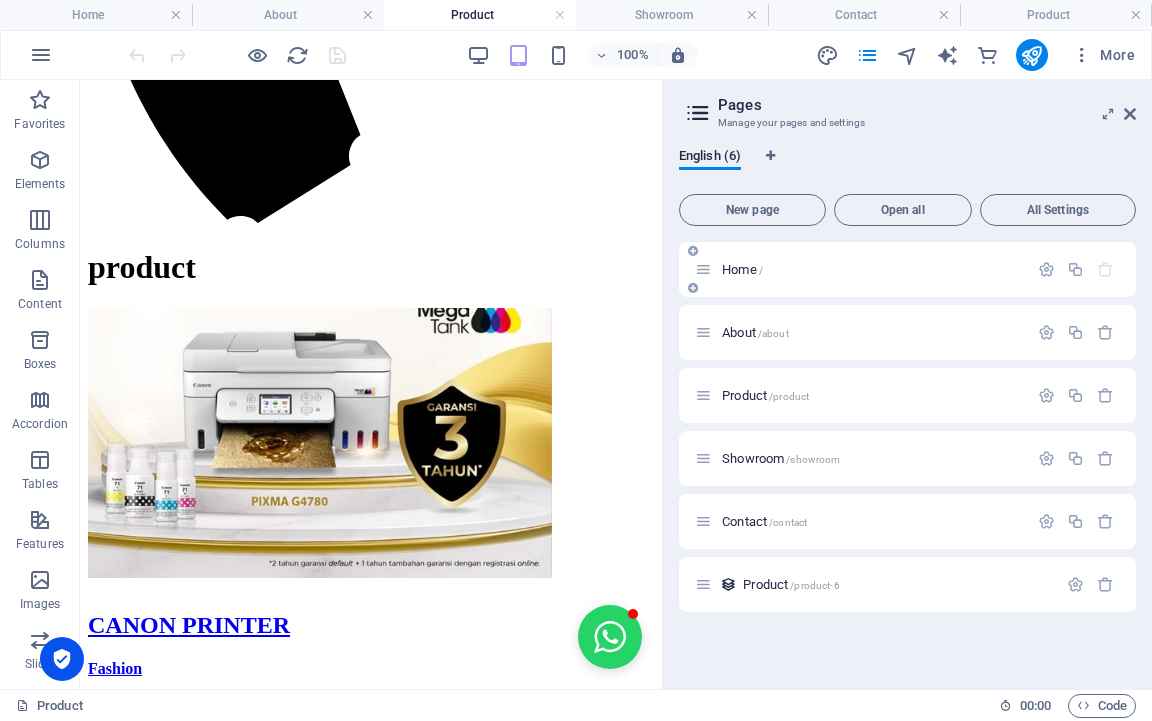click on "Home /" at bounding box center (742, 269) 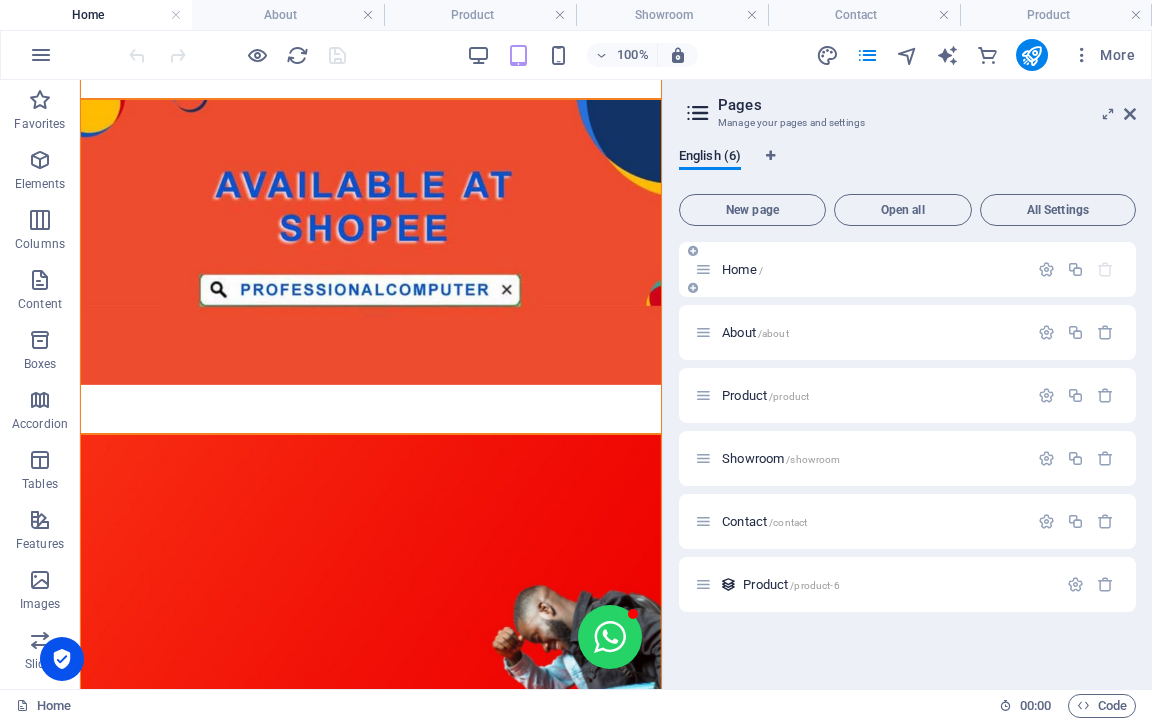 scroll, scrollTop: 0, scrollLeft: 0, axis: both 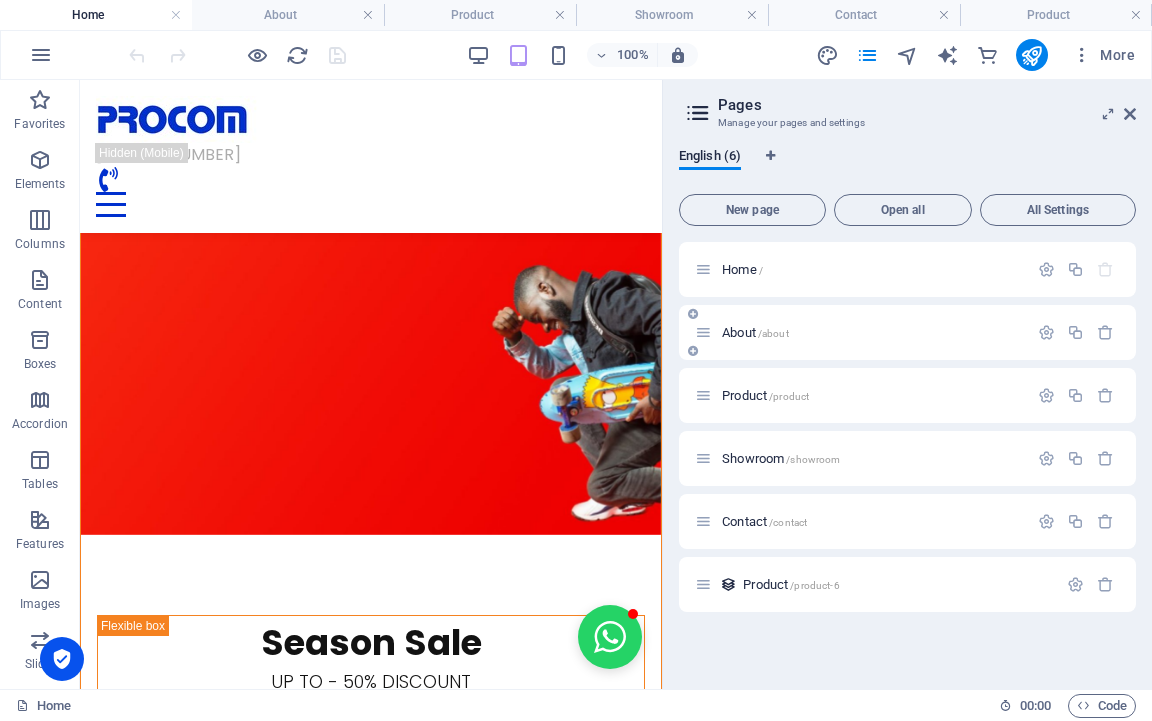 click on "About /about" at bounding box center (755, 332) 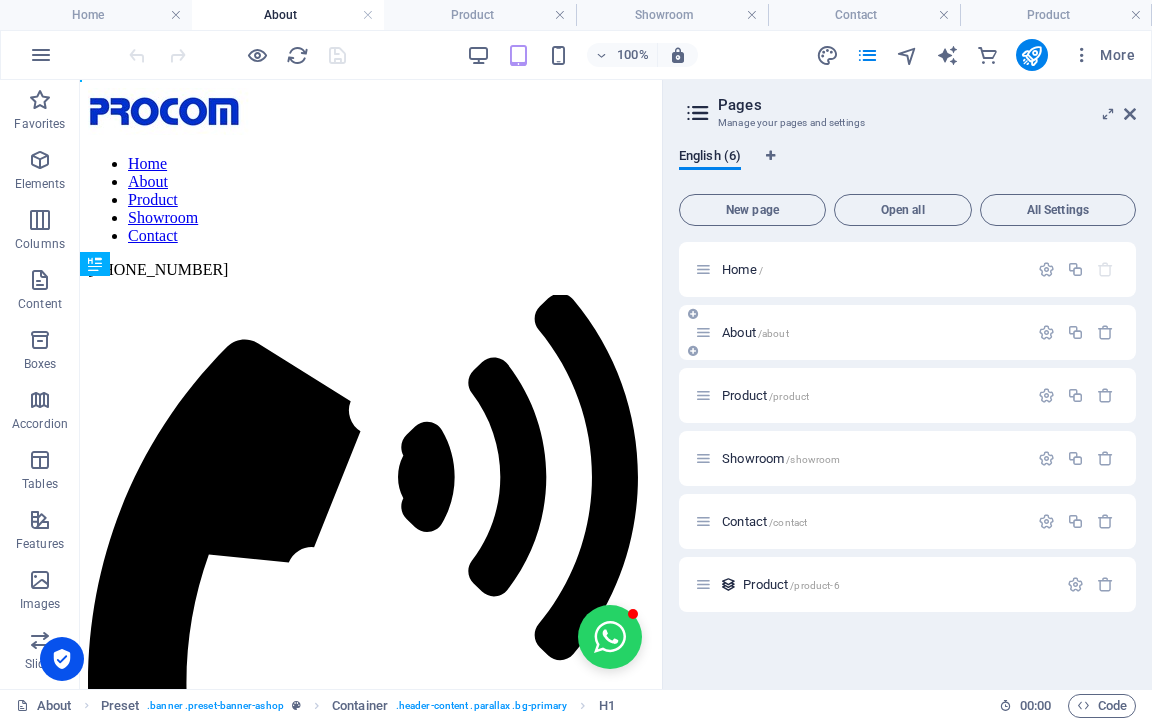 scroll, scrollTop: 0, scrollLeft: 0, axis: both 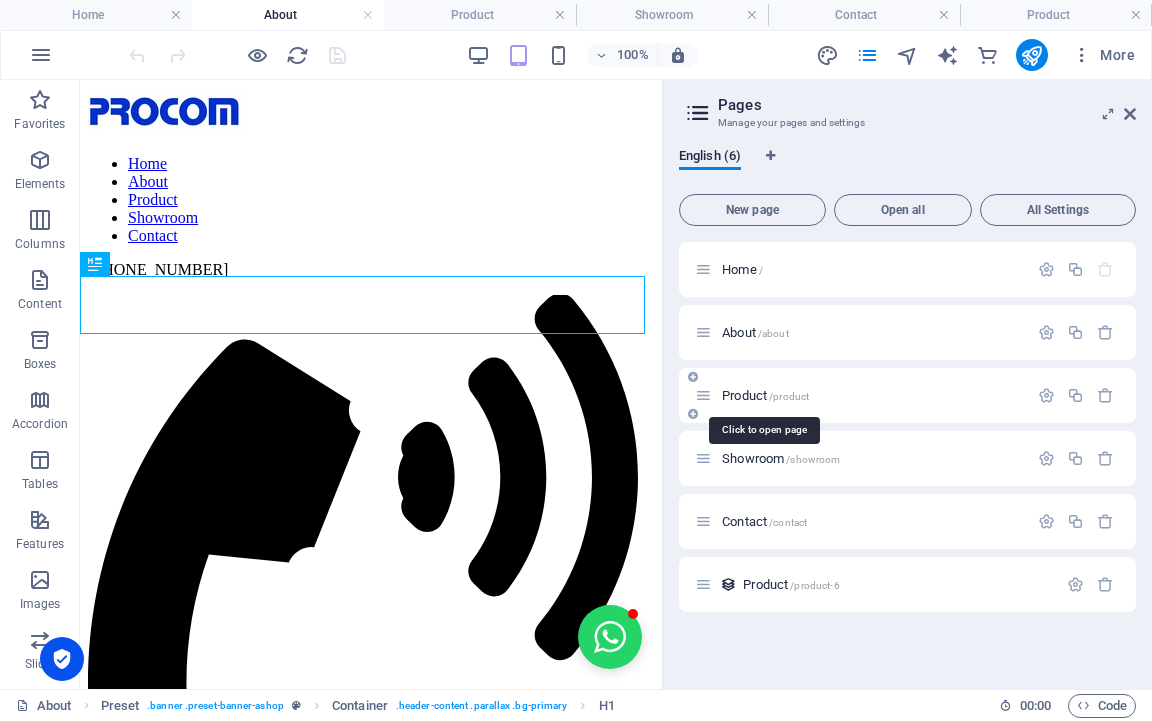 click on "Product /product" at bounding box center (765, 395) 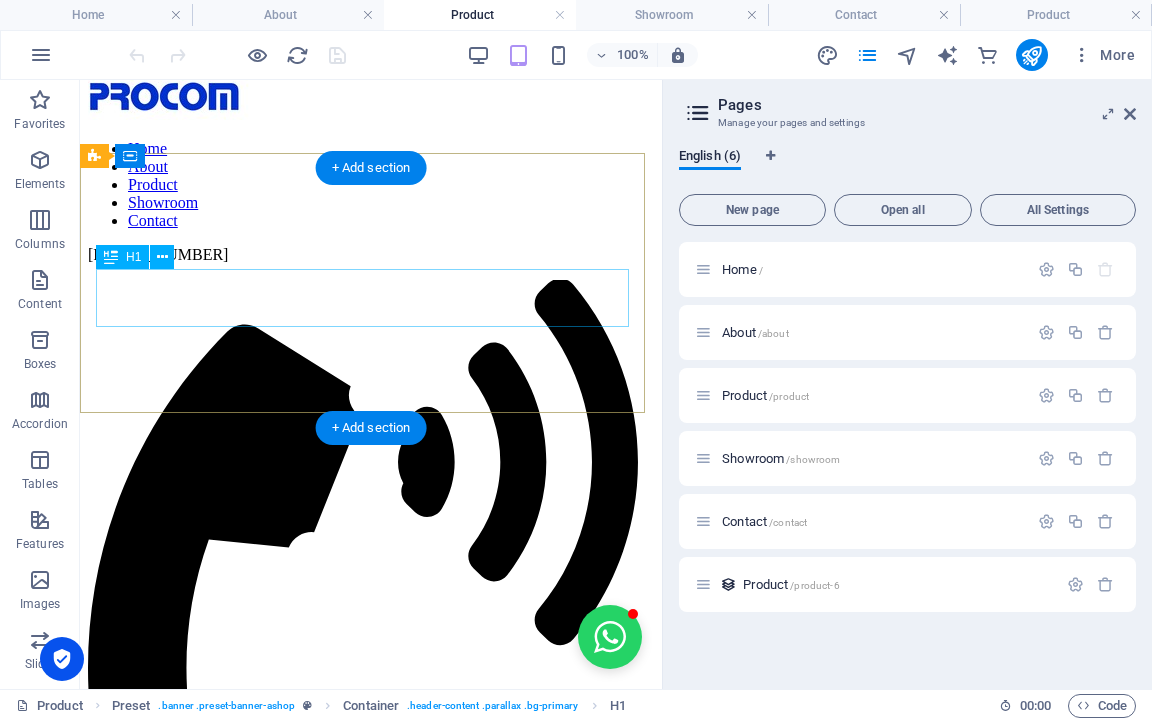 scroll, scrollTop: 0, scrollLeft: 0, axis: both 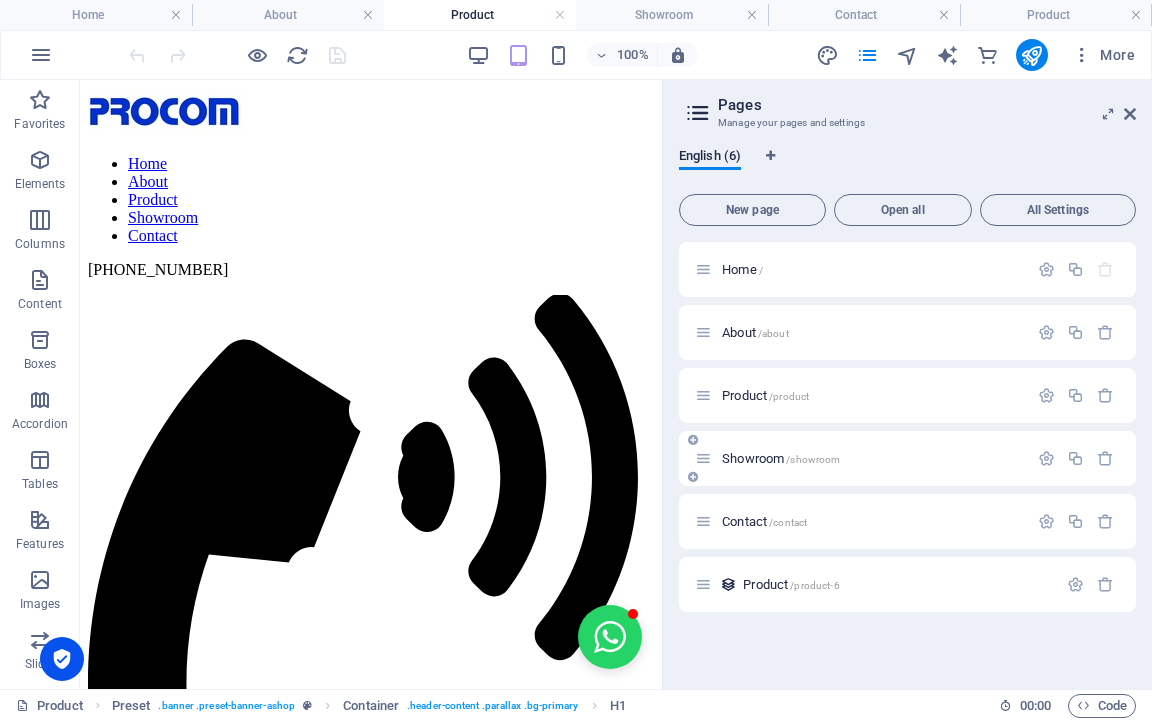click on "Showroom /showroom" at bounding box center (781, 458) 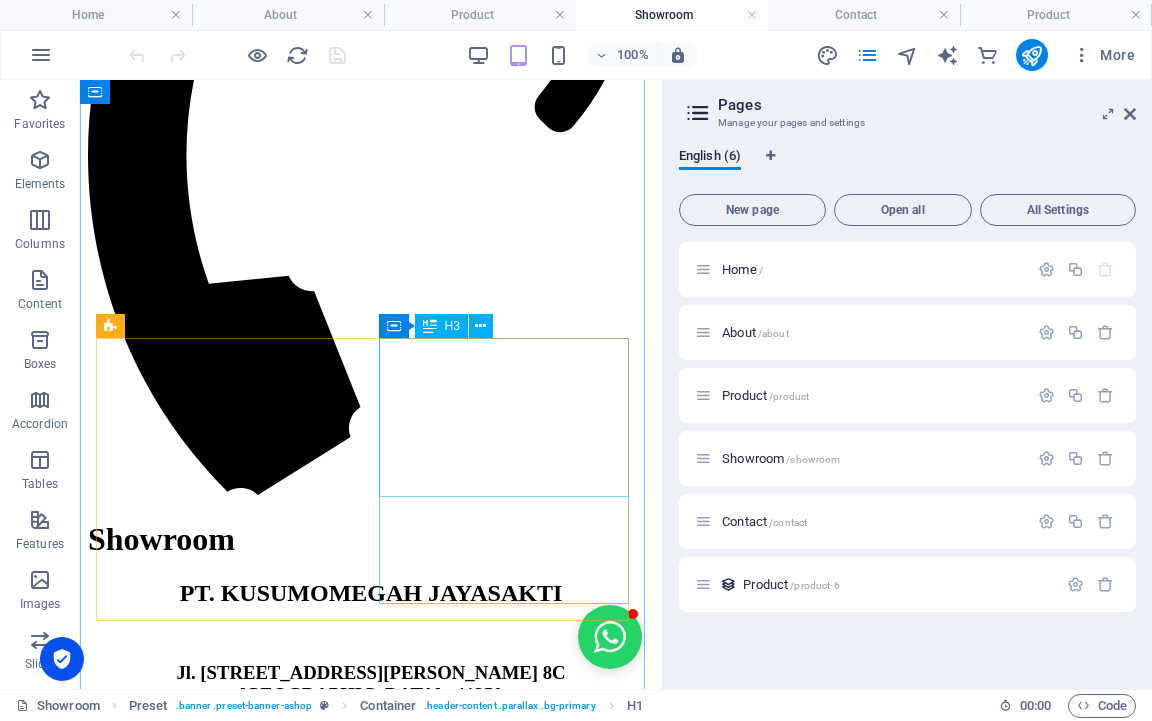 scroll, scrollTop: 700, scrollLeft: 0, axis: vertical 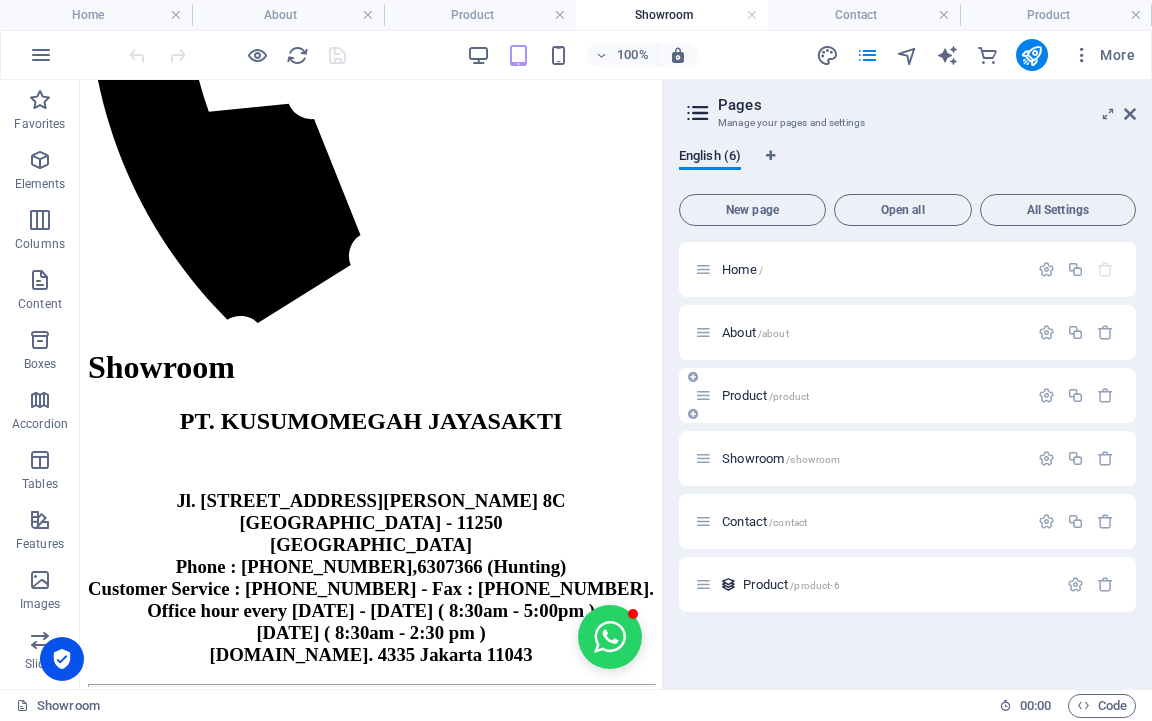 click on "Product /product" at bounding box center [765, 395] 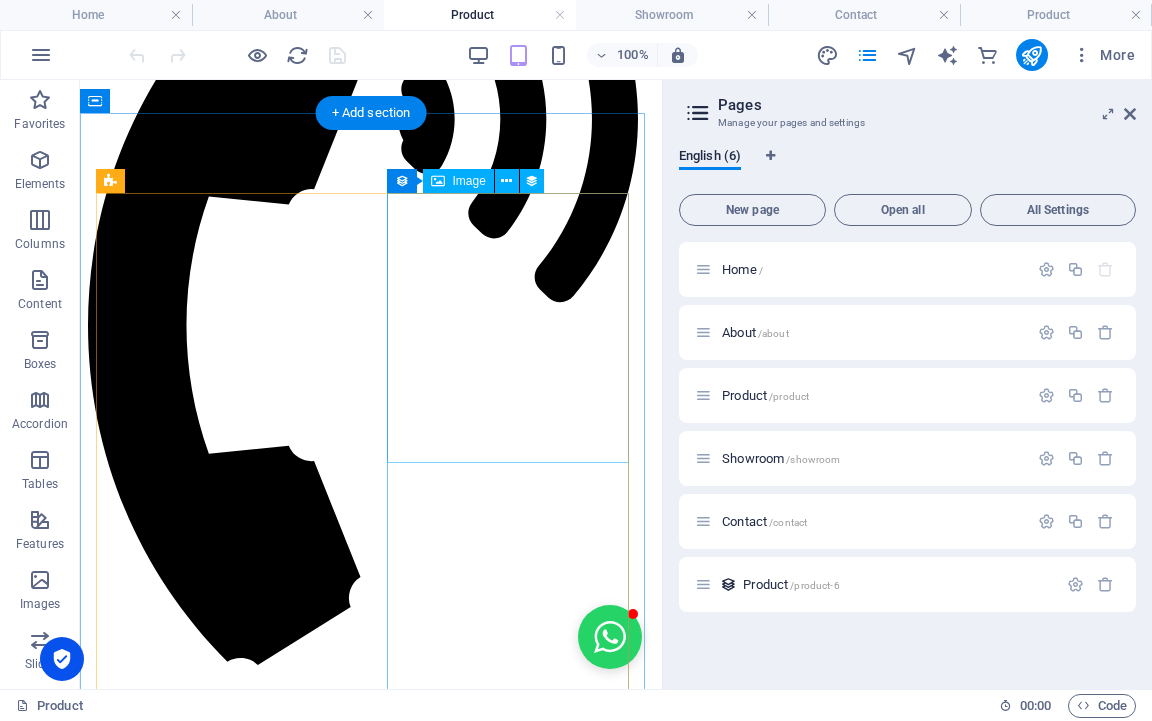 scroll, scrollTop: 400, scrollLeft: 0, axis: vertical 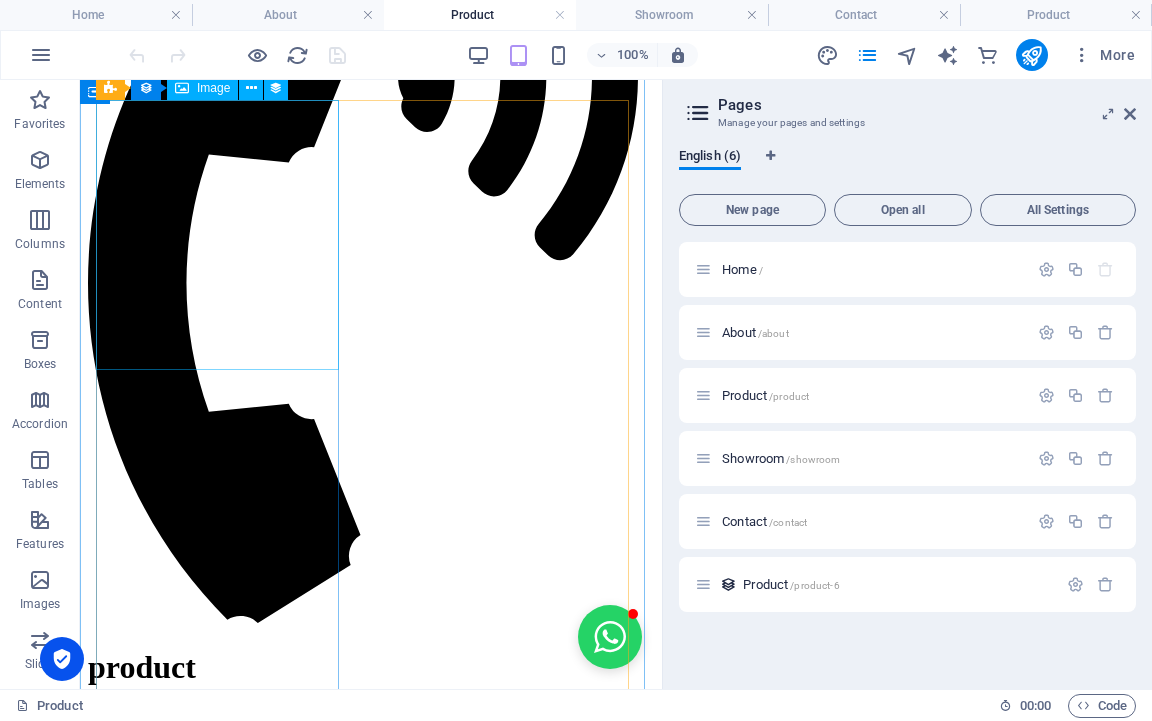 click at bounding box center [371, 845] 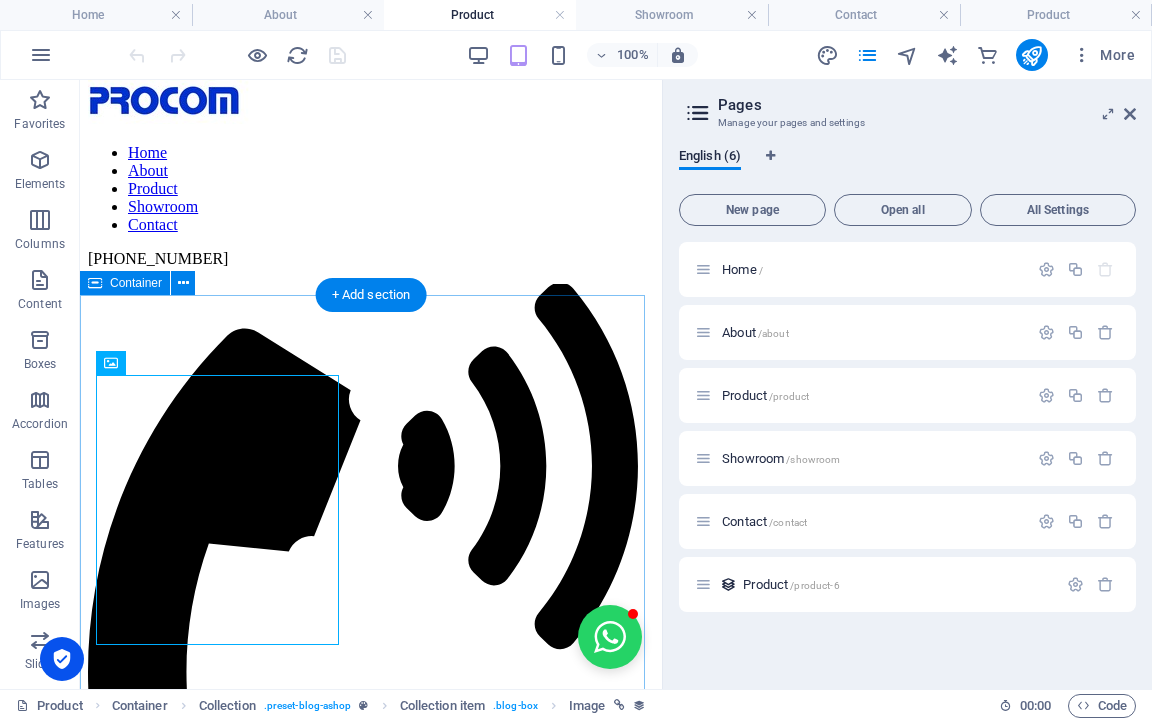scroll, scrollTop: 0, scrollLeft: 0, axis: both 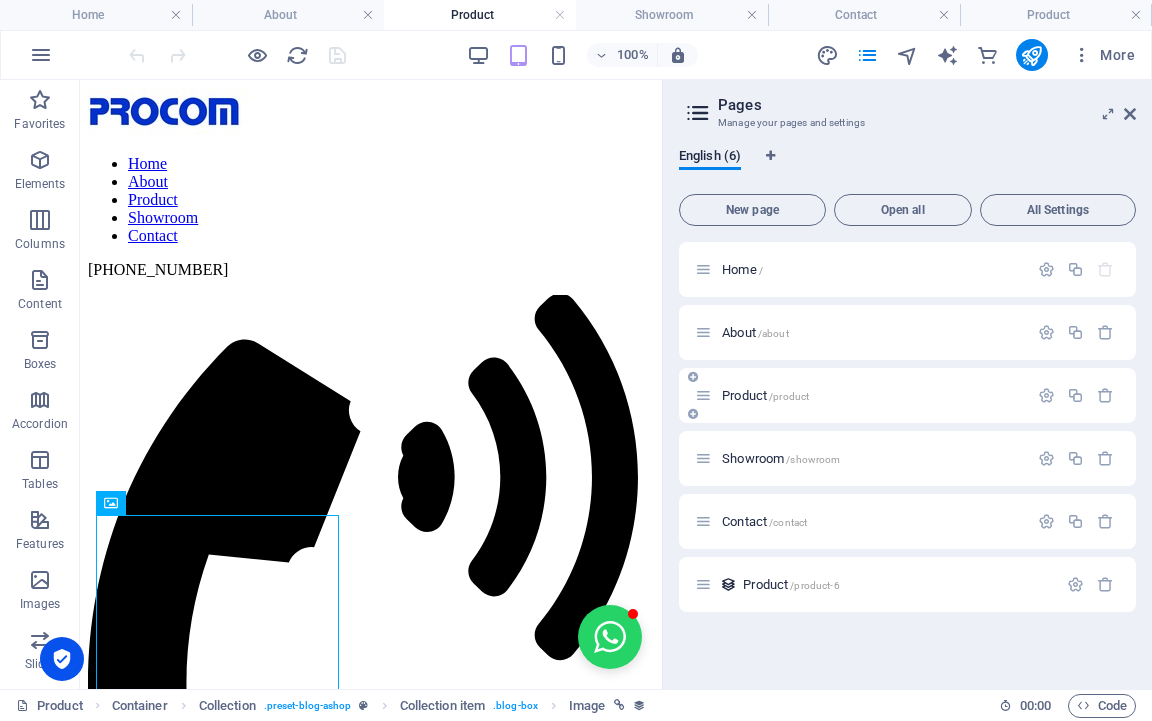 click on "Product /product" at bounding box center [765, 395] 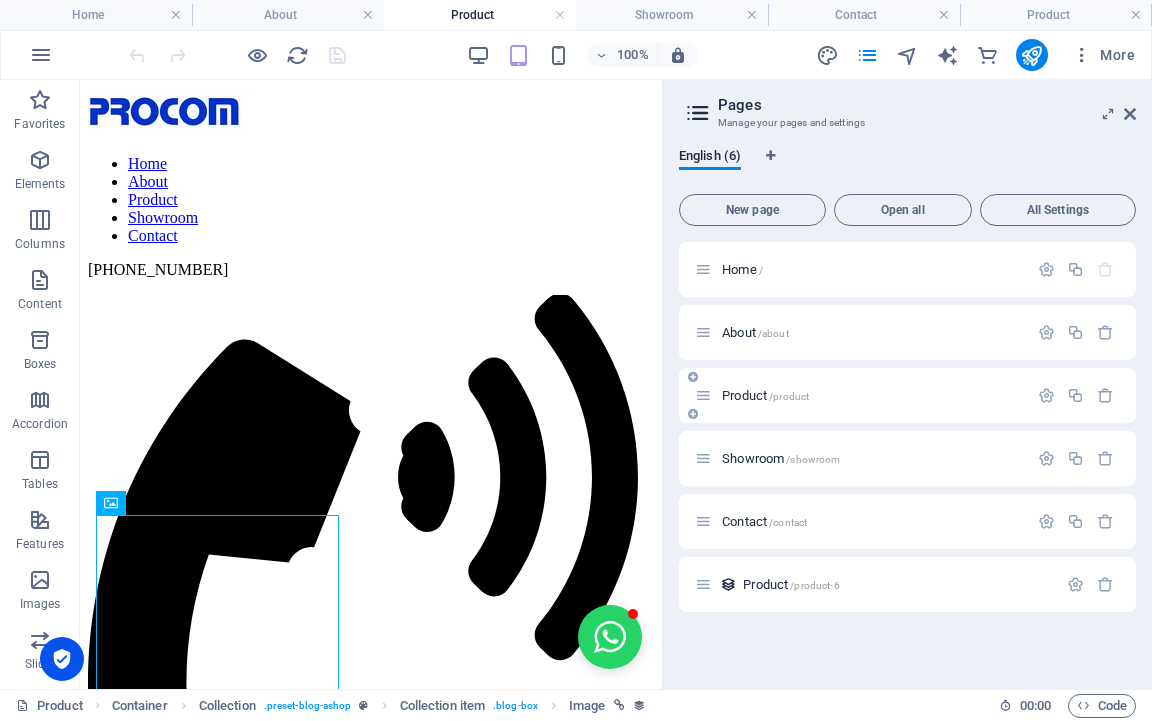 click at bounding box center [703, 395] 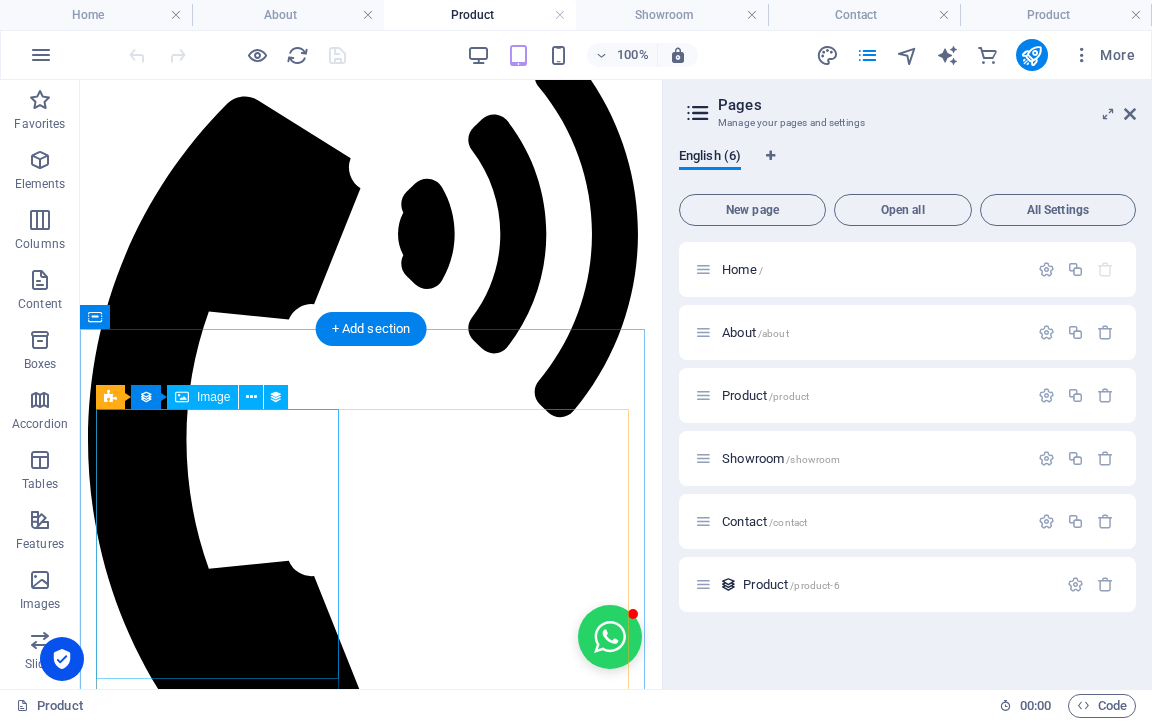 scroll, scrollTop: 300, scrollLeft: 0, axis: vertical 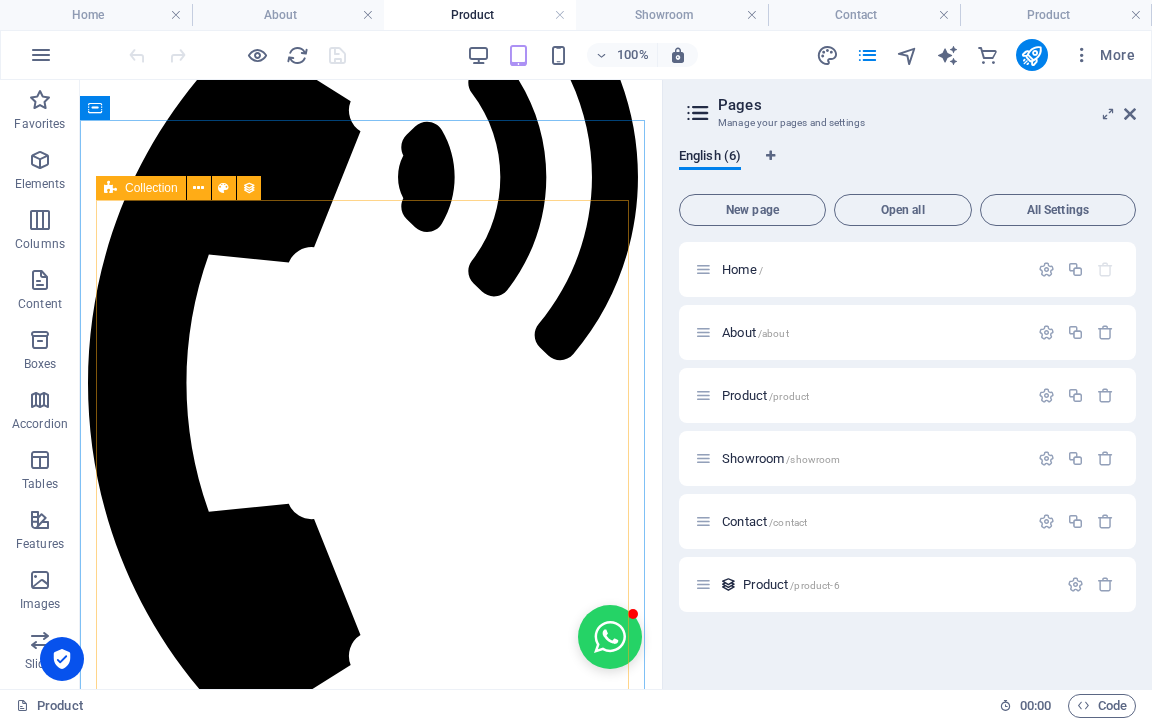 click on "Collection" at bounding box center [151, 188] 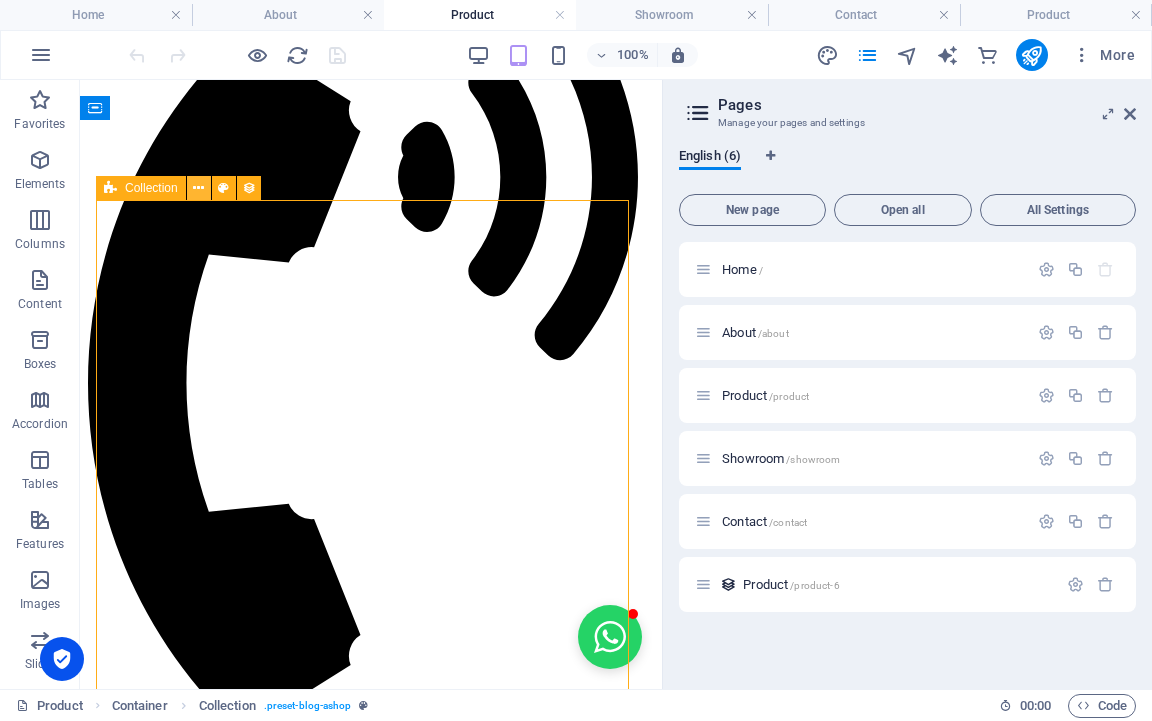 click at bounding box center [198, 188] 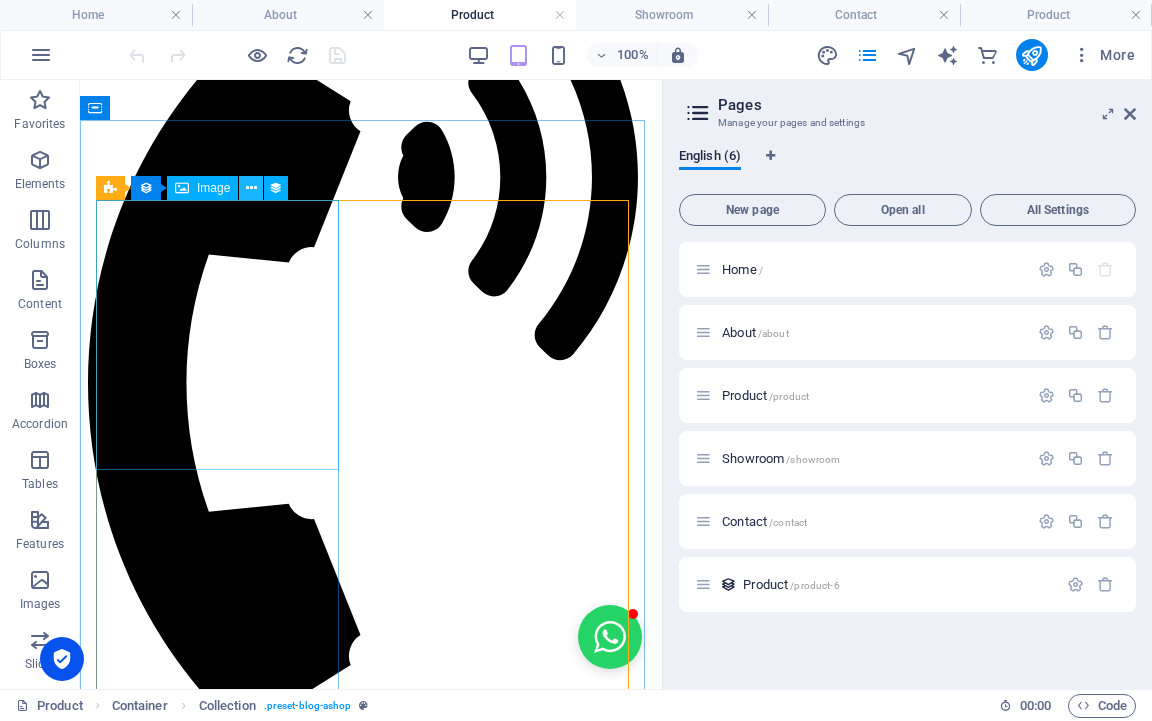 click at bounding box center (251, 188) 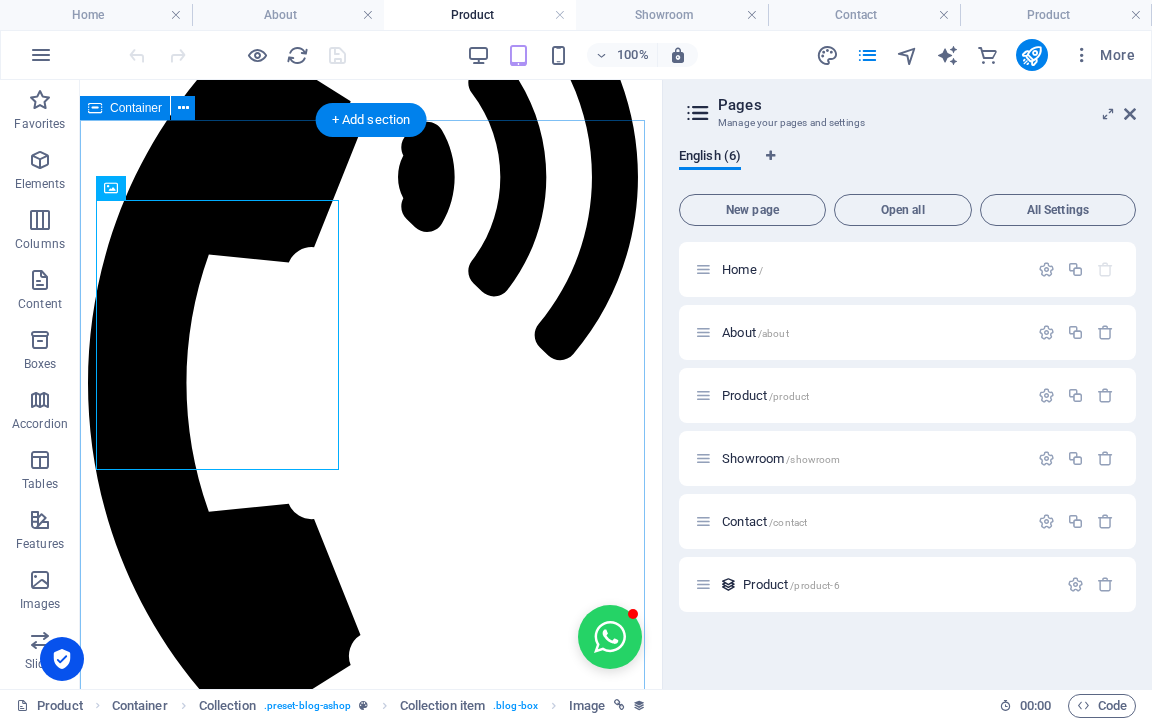 click on "CANON PRINTER Fashion 07/10/2025 Lorem ipsum dolor sit amet, consetetur sadipscing elitr, sed diam nonumy eirmod. At vero eos et accusam et justo duo dolores et ea rebum. Stet clita kasd gubergren, no sea takimata sanctus est Lorem ipsum dolor sit amet. MAXTOR Fashion 07/10/2025 At vero eos et accusam et justo duo dolores et ea rebum. Stet clita kasd gubergren, no sea takimata sanctus est Lorem ipsum dolor sit amet. Fermentum quam dolor nisl, feugiat tristique vitae? SWISS TRAVEL PRODUCTS Lifestyle 07/10/2025 Malesuada id diam curabitur facilisis. Habitasse purus cubilia vehicula ultrices justo. Pulvinar magna pharetra felis. Fermentum quam dolor nisl, feugiat tristique vitae? Aliquam adipiscing lacus sit turpis rutrum mauris.  Previous Next" at bounding box center [371, 1593] 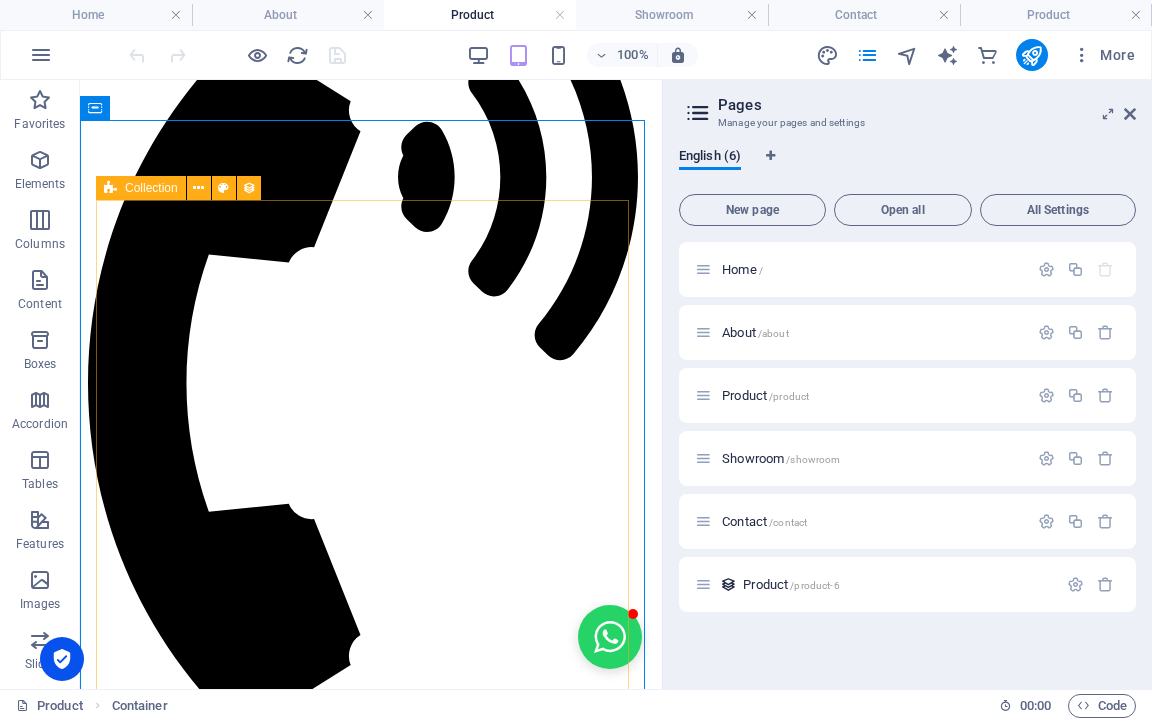 click at bounding box center (110, 188) 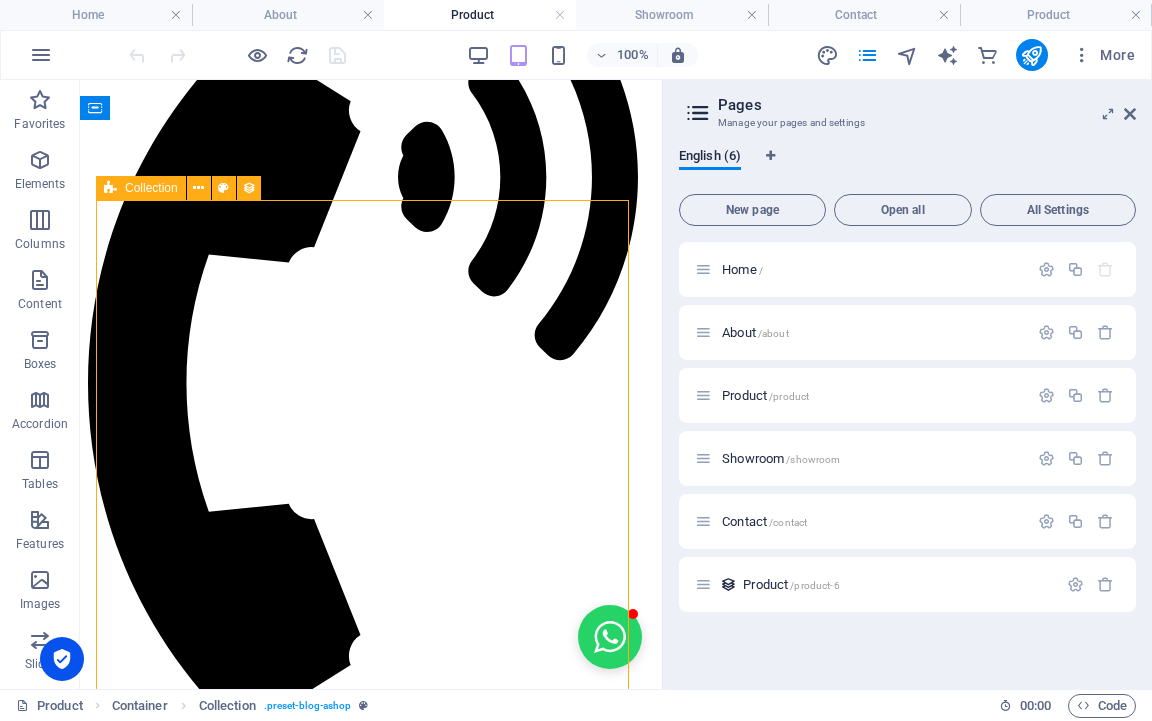 click at bounding box center [110, 188] 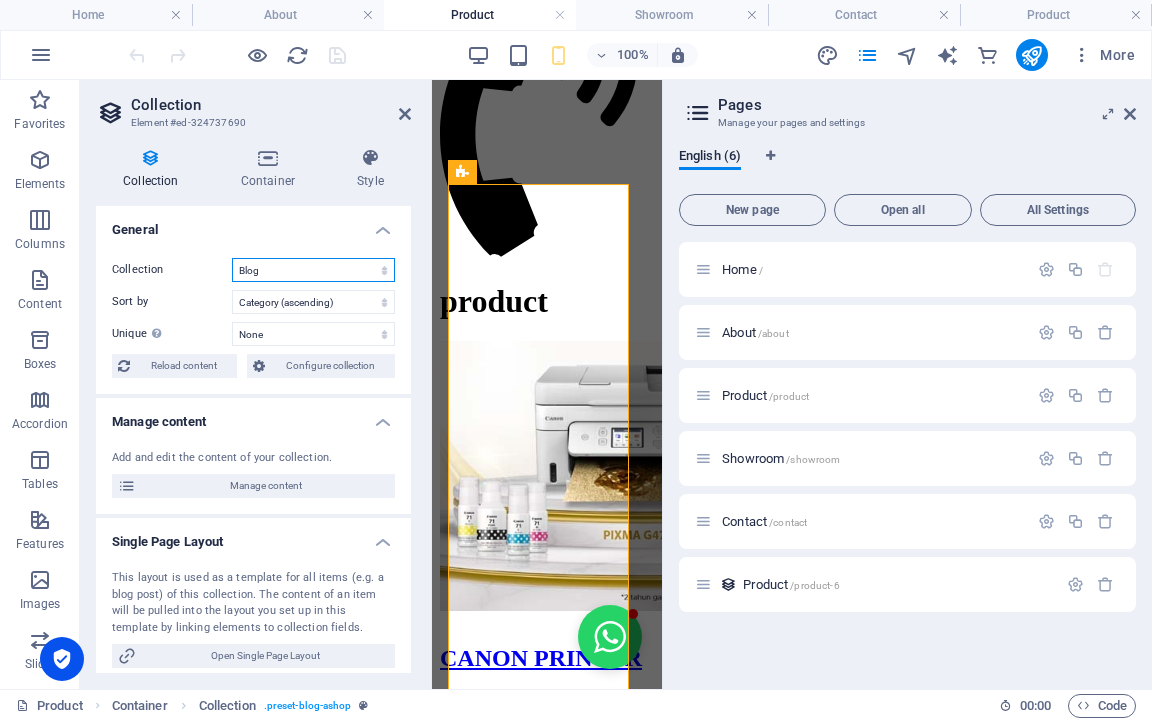 click on "Blog" at bounding box center [313, 270] 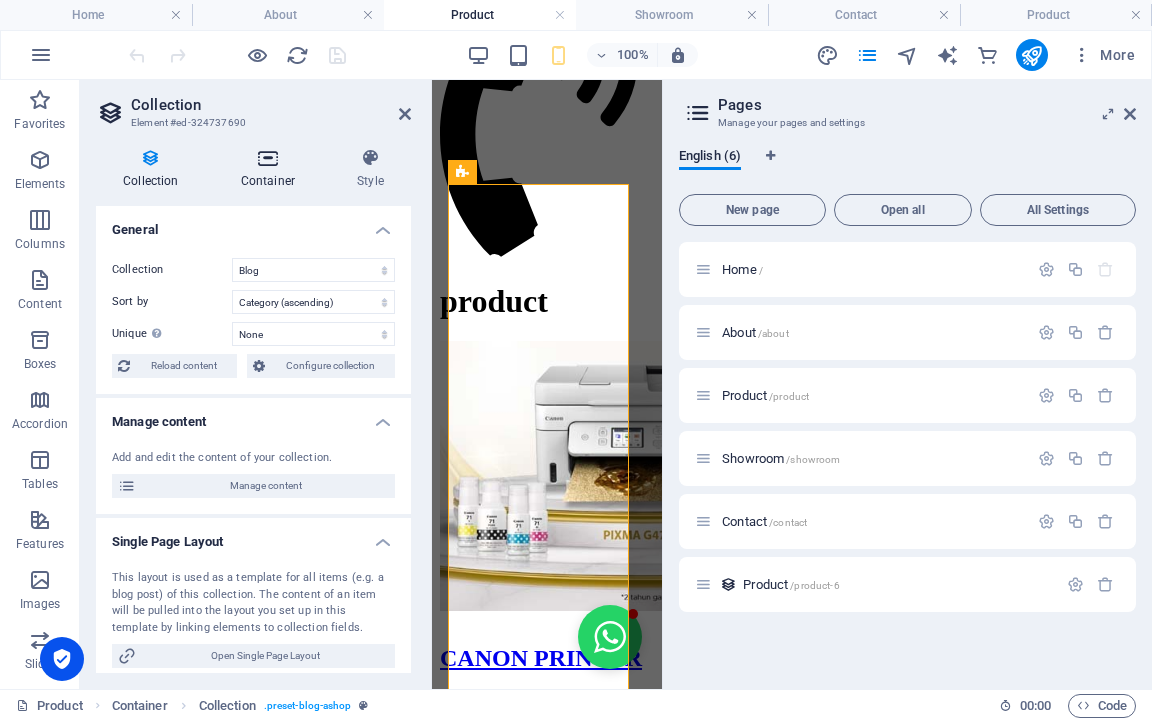 click on "Container" at bounding box center [272, 169] 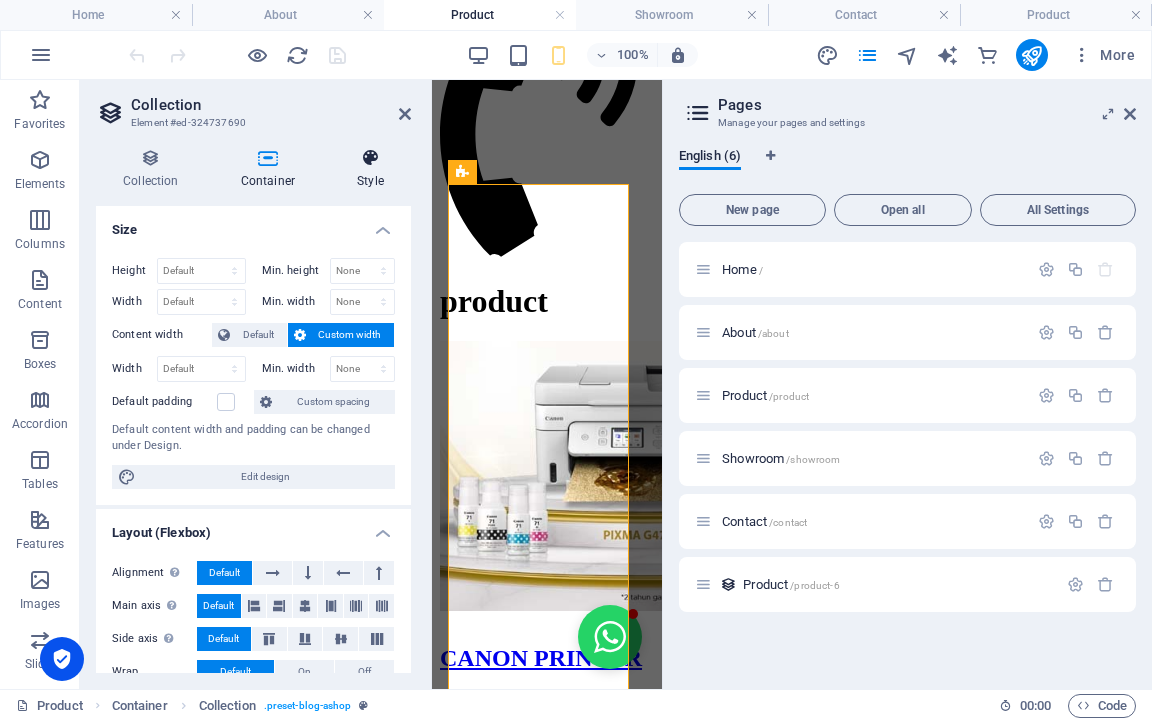 click on "Style" at bounding box center [370, 169] 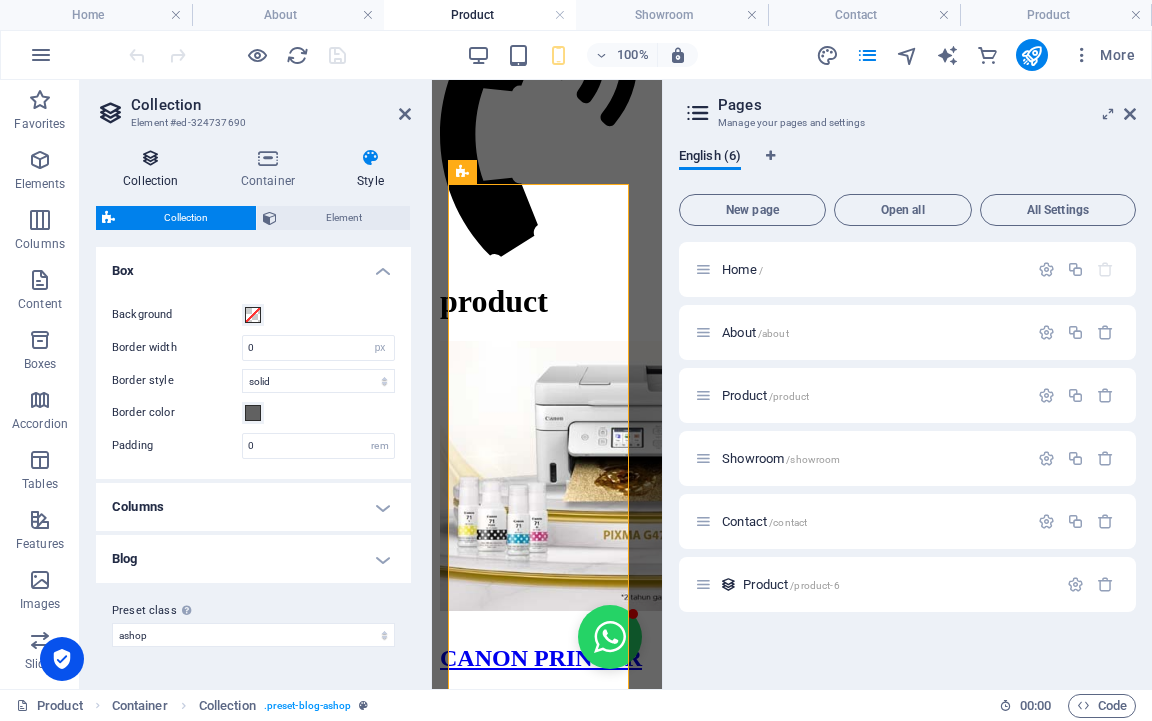 click at bounding box center [151, 158] 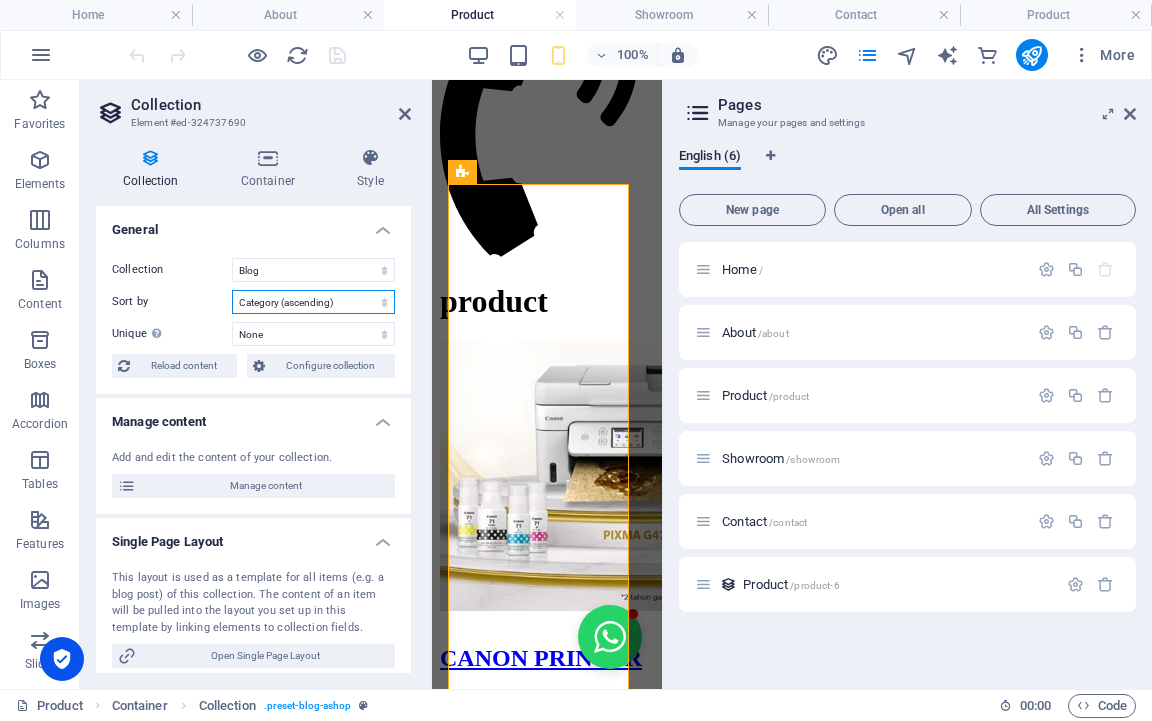 click on "Created at (ascending) Created at (descending) Updated at (ascending) Updated at (descending) Name (ascending) Name (descending) Slug (ascending) Slug (descending) Category (ascending) Category (descending) Status (ascending) Status (descending) Random" at bounding box center [313, 302] 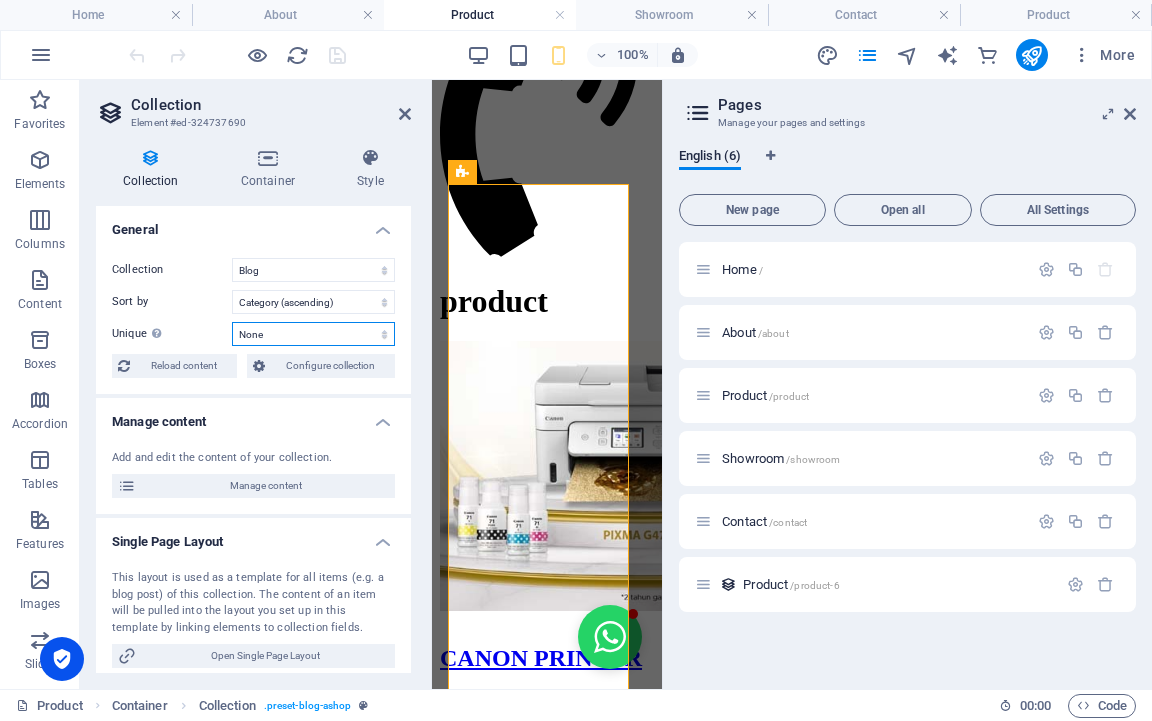 click on "None Name Slug Description Content Category Image Status Author Image" at bounding box center (313, 334) 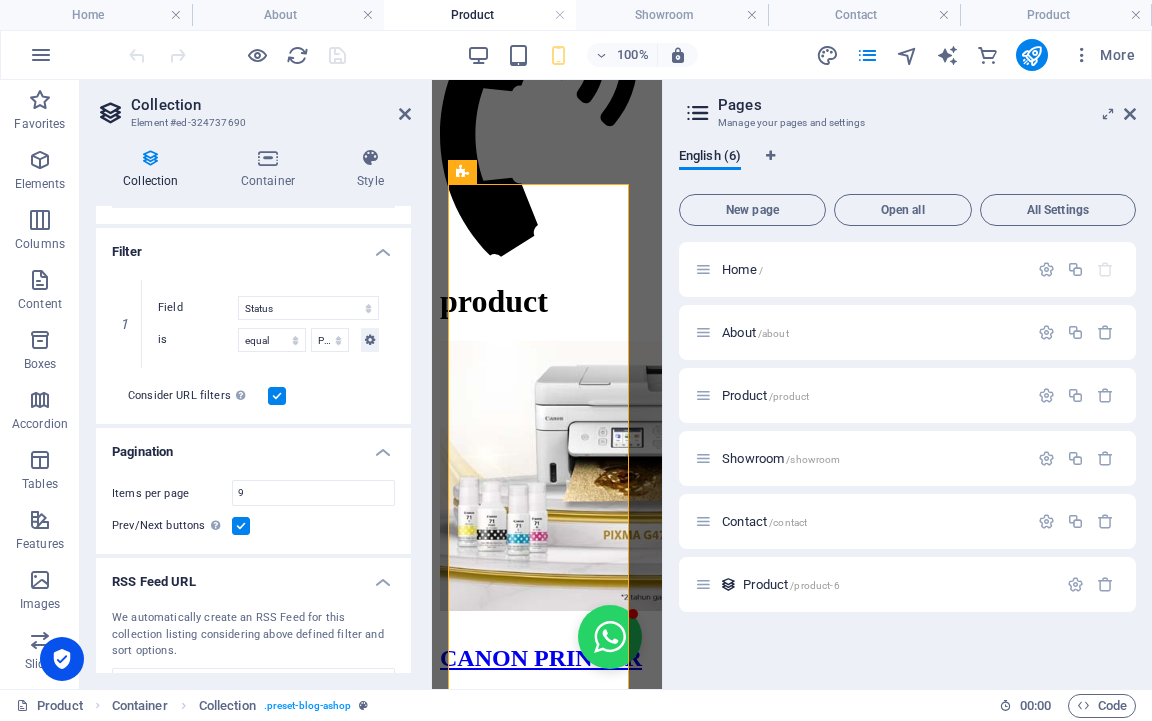 scroll, scrollTop: 495, scrollLeft: 0, axis: vertical 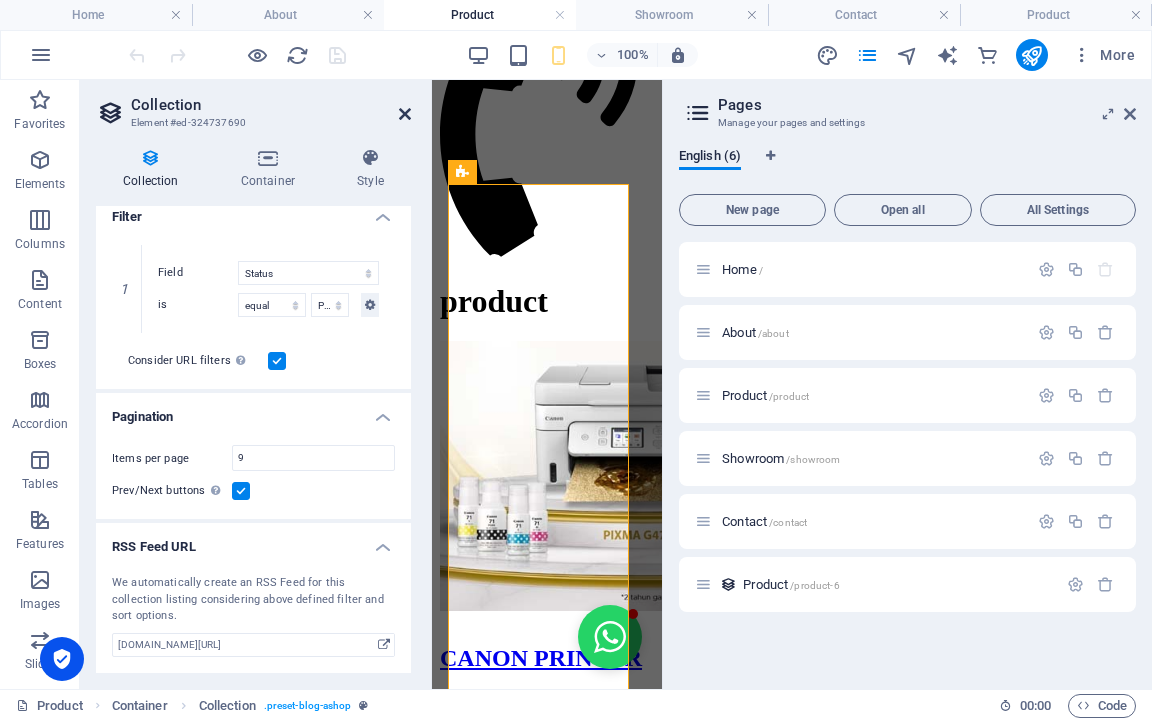 click at bounding box center (405, 114) 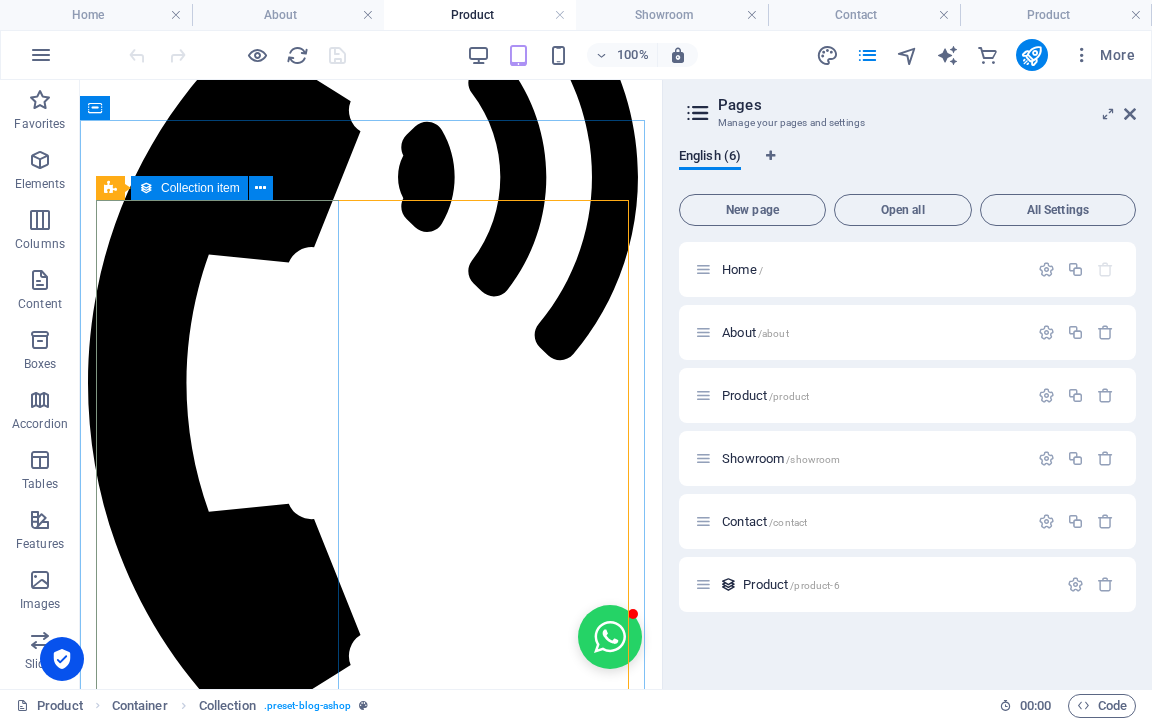 click on "Collection item" at bounding box center [200, 188] 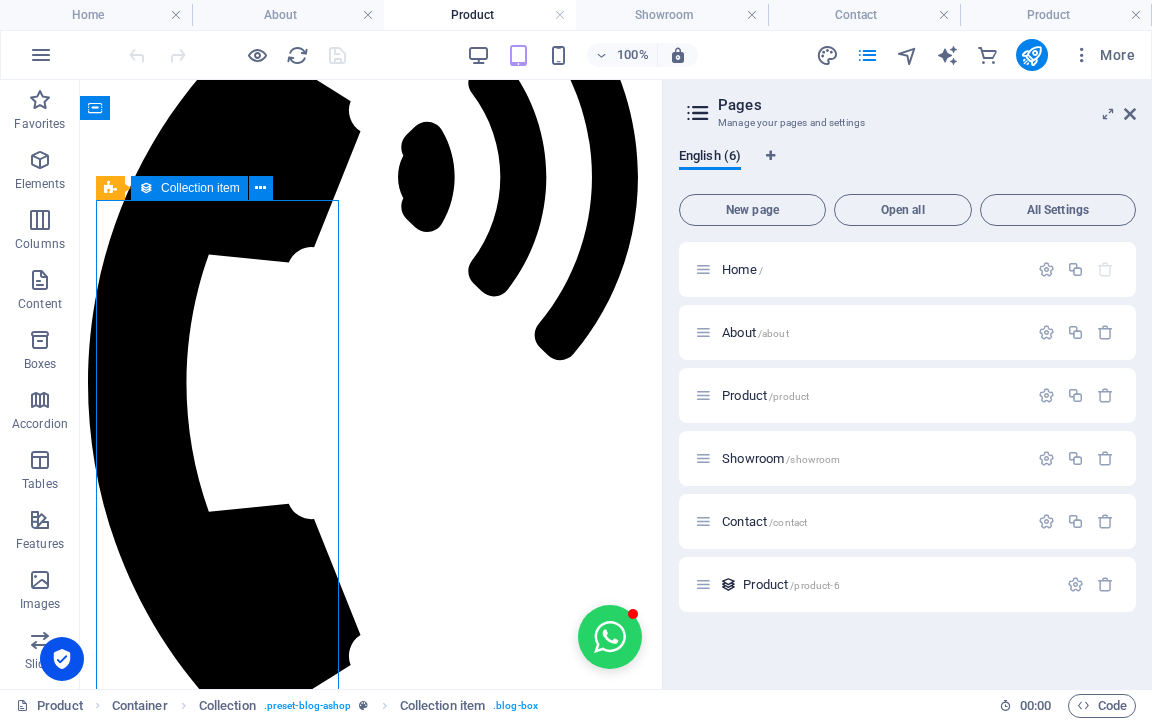 click on "Collection item" at bounding box center (200, 188) 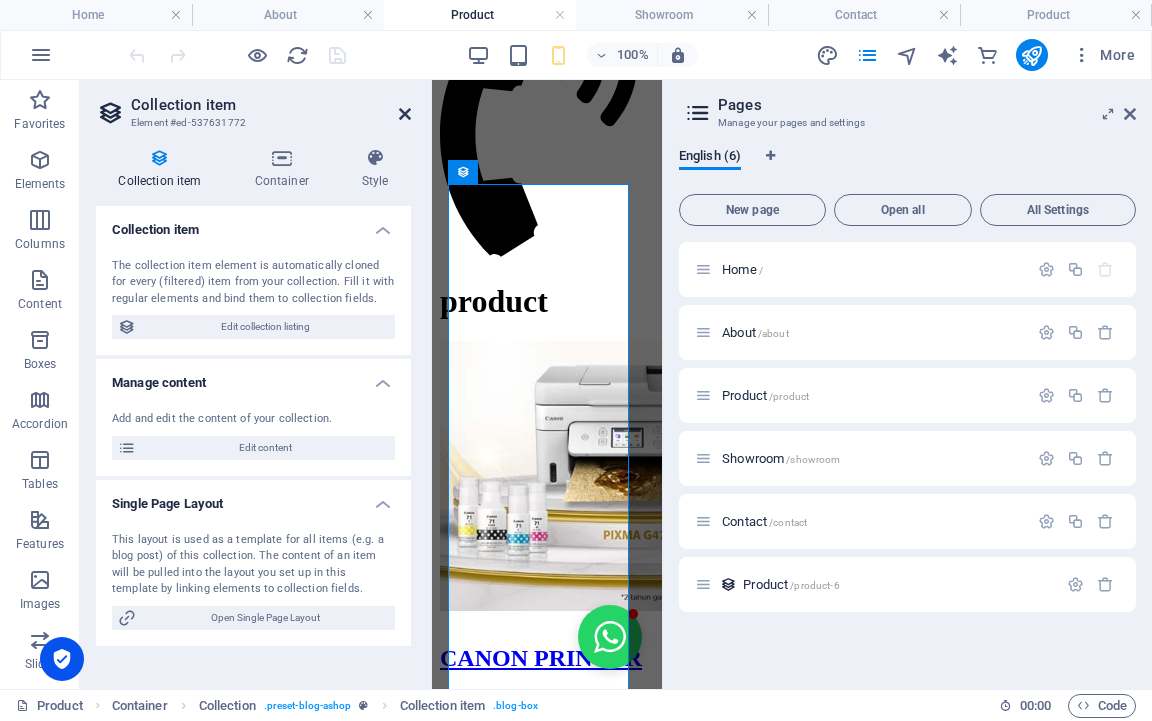 click at bounding box center [405, 114] 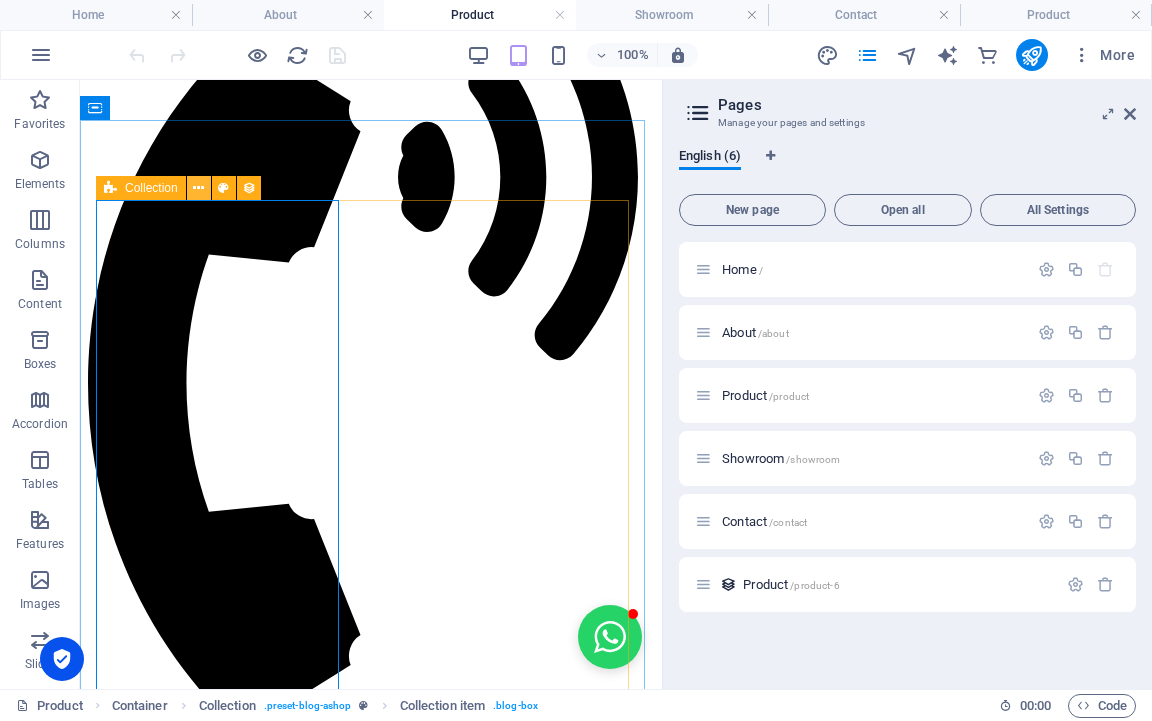 click at bounding box center (198, 188) 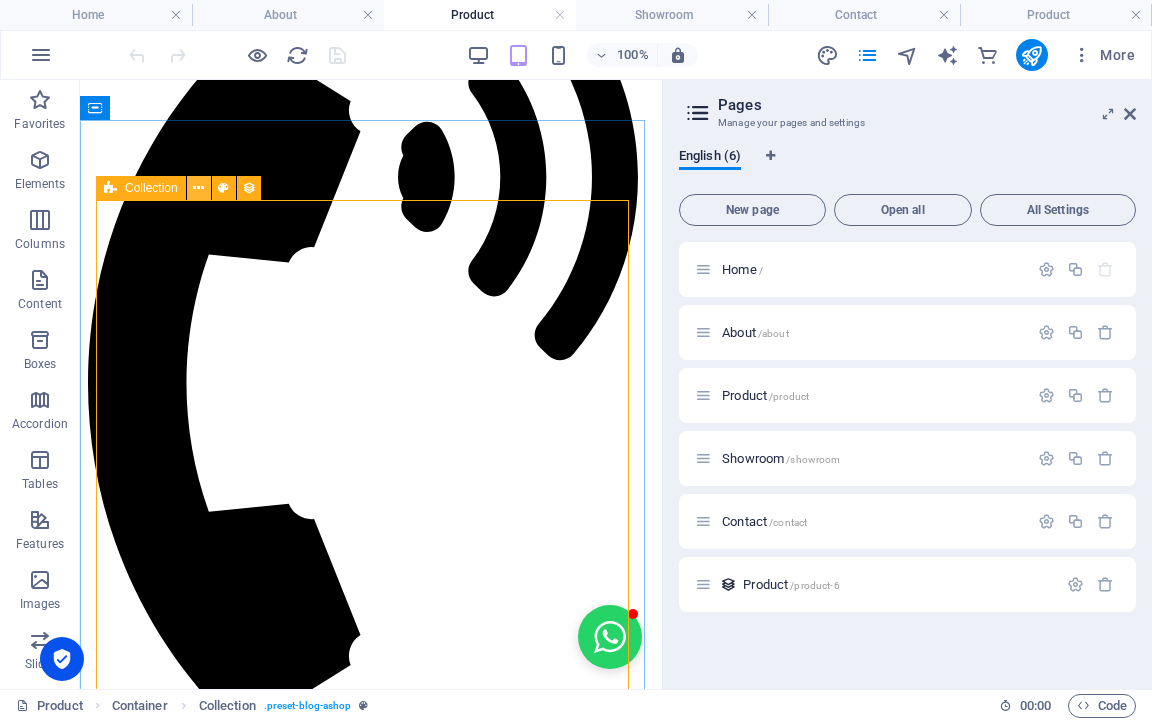 click at bounding box center [198, 188] 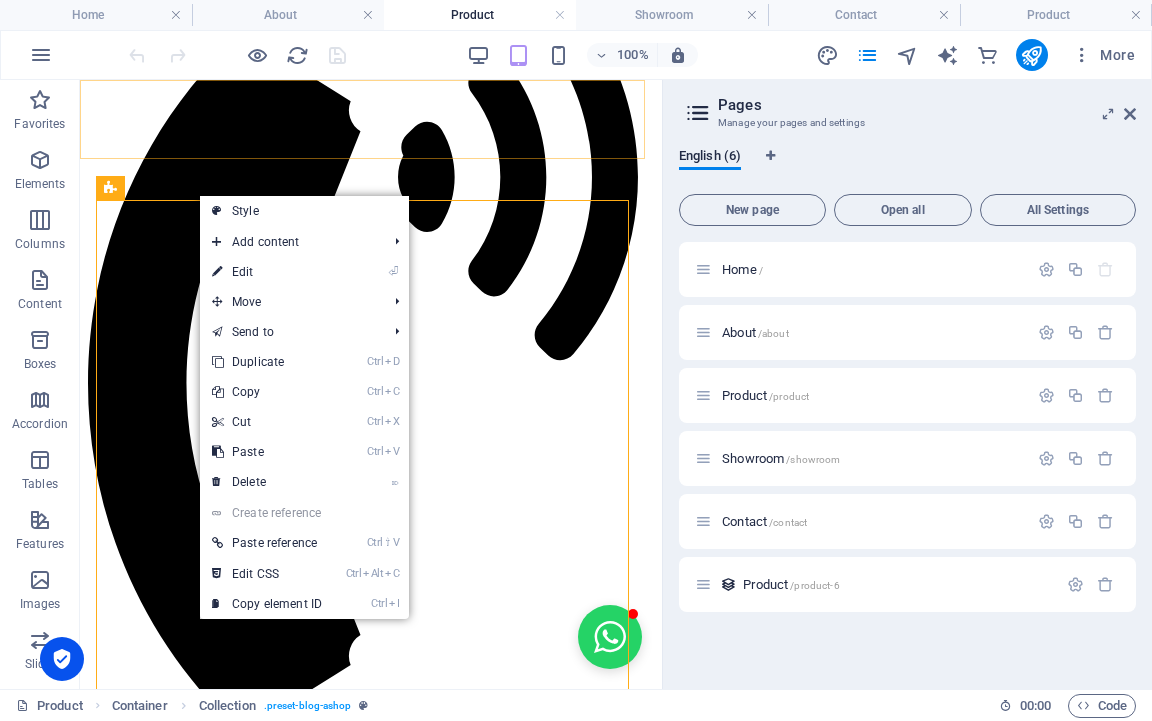 click on "Home About Product Showroom Contact   +62 216339360" at bounding box center [371, 258] 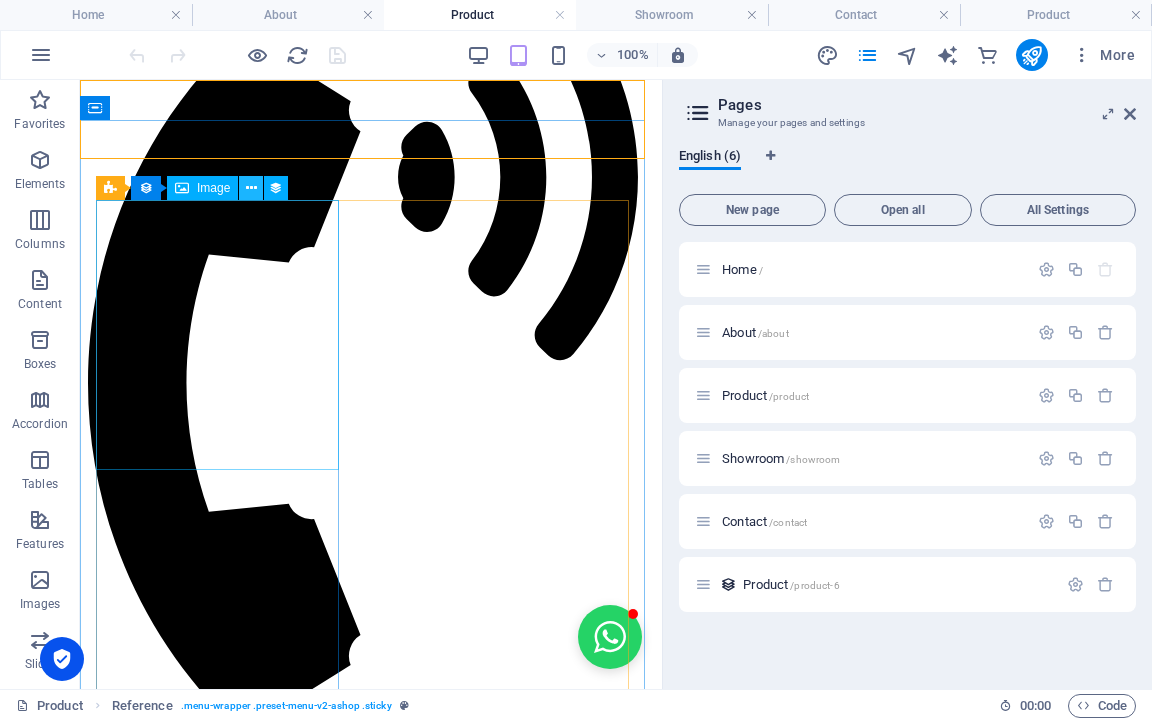 click at bounding box center [251, 188] 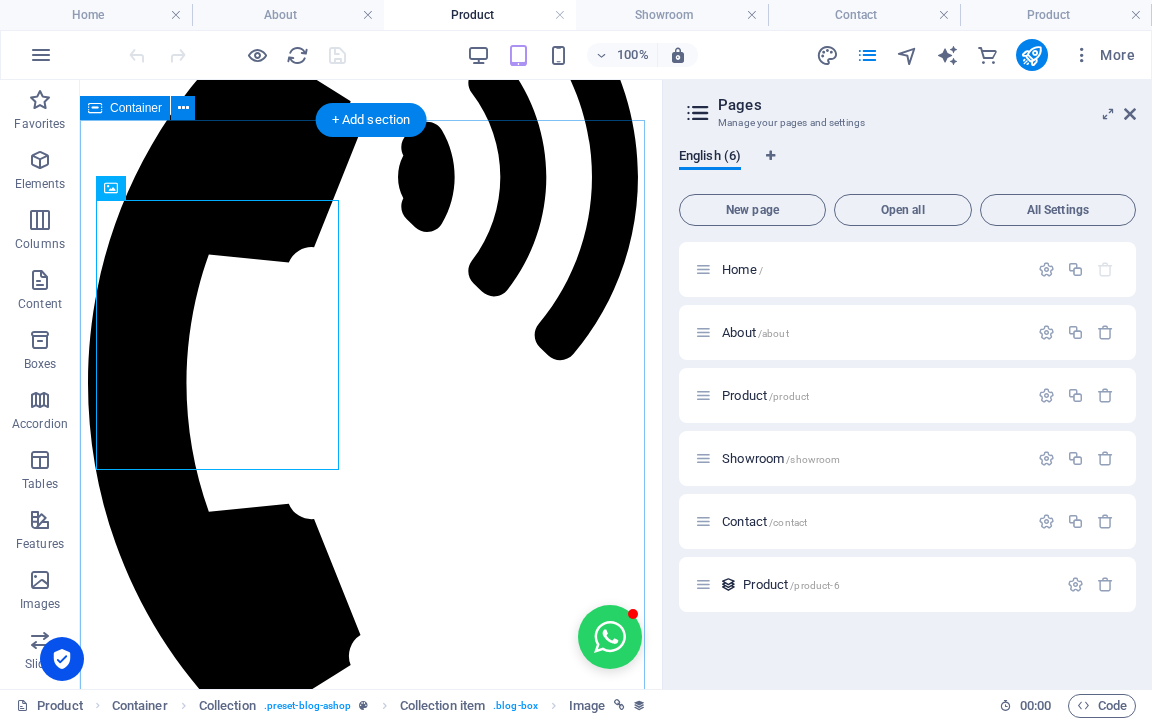 click on "CANON PRINTER Fashion 07/10/2025 Lorem ipsum dolor sit amet, consetetur sadipscing elitr, sed diam nonumy eirmod. At vero eos et accusam et justo duo dolores et ea rebum. Stet clita kasd gubergren, no sea takimata sanctus est Lorem ipsum dolor sit amet. MAXTOR Fashion 07/10/2025 At vero eos et accusam et justo duo dolores et ea rebum. Stet clita kasd gubergren, no sea takimata sanctus est Lorem ipsum dolor sit amet. Fermentum quam dolor nisl, feugiat tristique vitae? SWISS TRAVEL PRODUCTS Lifestyle 07/10/2025 Malesuada id diam curabitur facilisis. Habitasse purus cubilia vehicula ultrices justo. Pulvinar magna pharetra felis. Fermentum quam dolor nisl, feugiat tristique vitae? Aliquam adipiscing lacus sit turpis rutrum mauris.  Previous Next" at bounding box center (371, 1593) 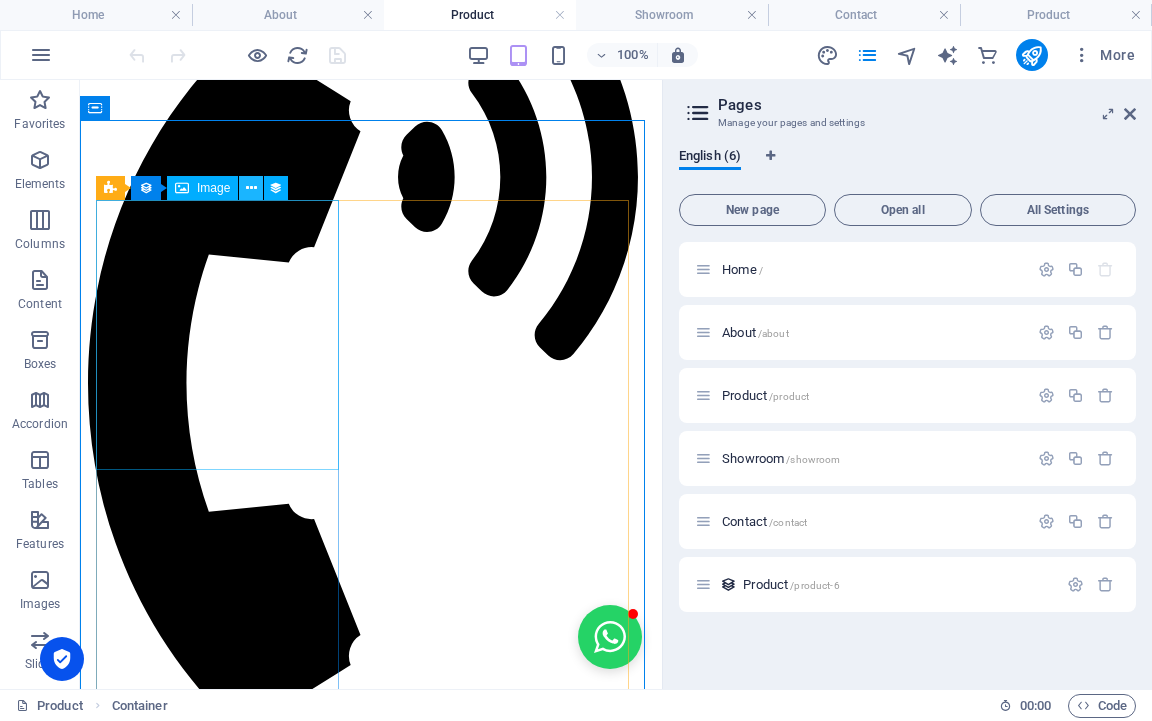 click at bounding box center (251, 188) 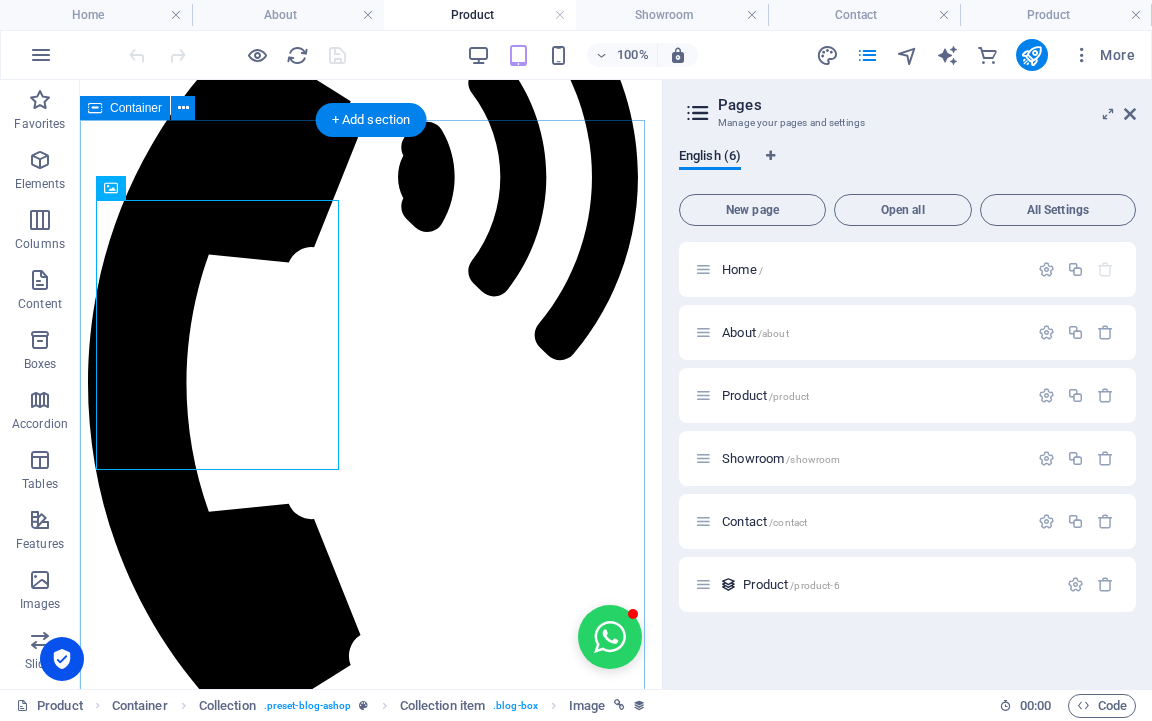 click on "CANON PRINTER Fashion 07/10/2025 Lorem ipsum dolor sit amet, consetetur sadipscing elitr, sed diam nonumy eirmod. At vero eos et accusam et justo duo dolores et ea rebum. Stet clita kasd gubergren, no sea takimata sanctus est Lorem ipsum dolor sit amet. MAXTOR Fashion 07/10/2025 At vero eos et accusam et justo duo dolores et ea rebum. Stet clita kasd gubergren, no sea takimata sanctus est Lorem ipsum dolor sit amet. Fermentum quam dolor nisl, feugiat tristique vitae? SWISS TRAVEL PRODUCTS Lifestyle 07/10/2025 Malesuada id diam curabitur facilisis. Habitasse purus cubilia vehicula ultrices justo. Pulvinar magna pharetra felis. Fermentum quam dolor nisl, feugiat tristique vitae? Aliquam adipiscing lacus sit turpis rutrum mauris.  Previous Next" at bounding box center (371, 1593) 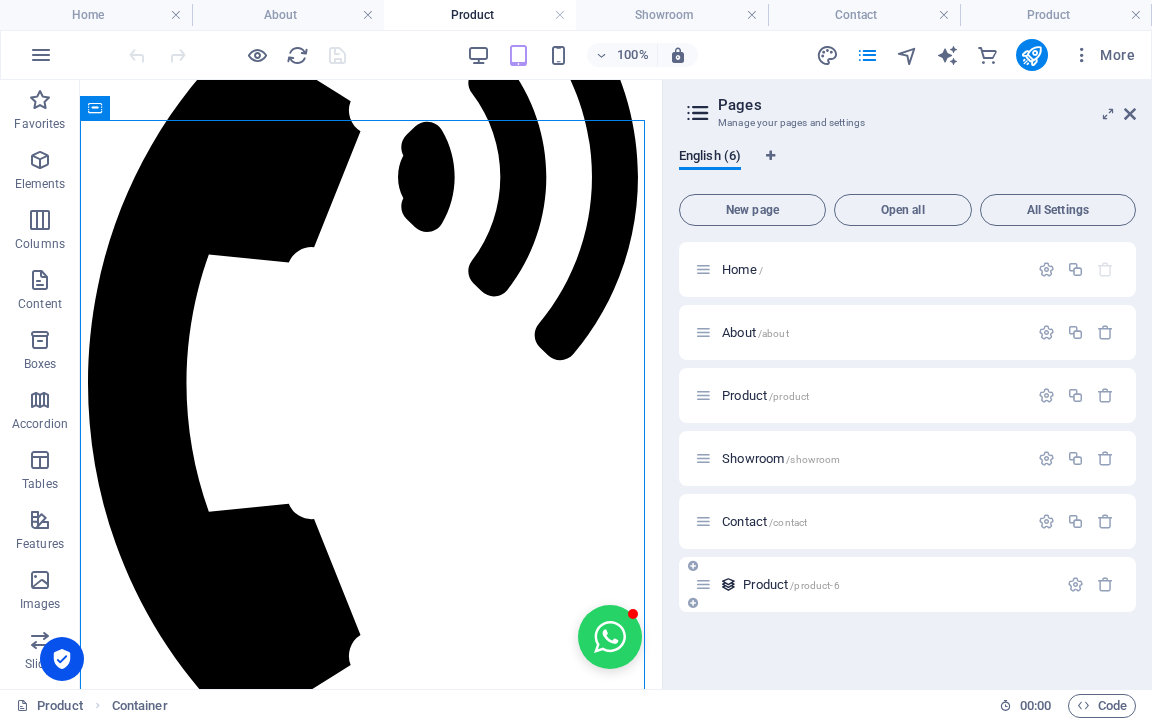 click on "Product /product-6" at bounding box center (791, 584) 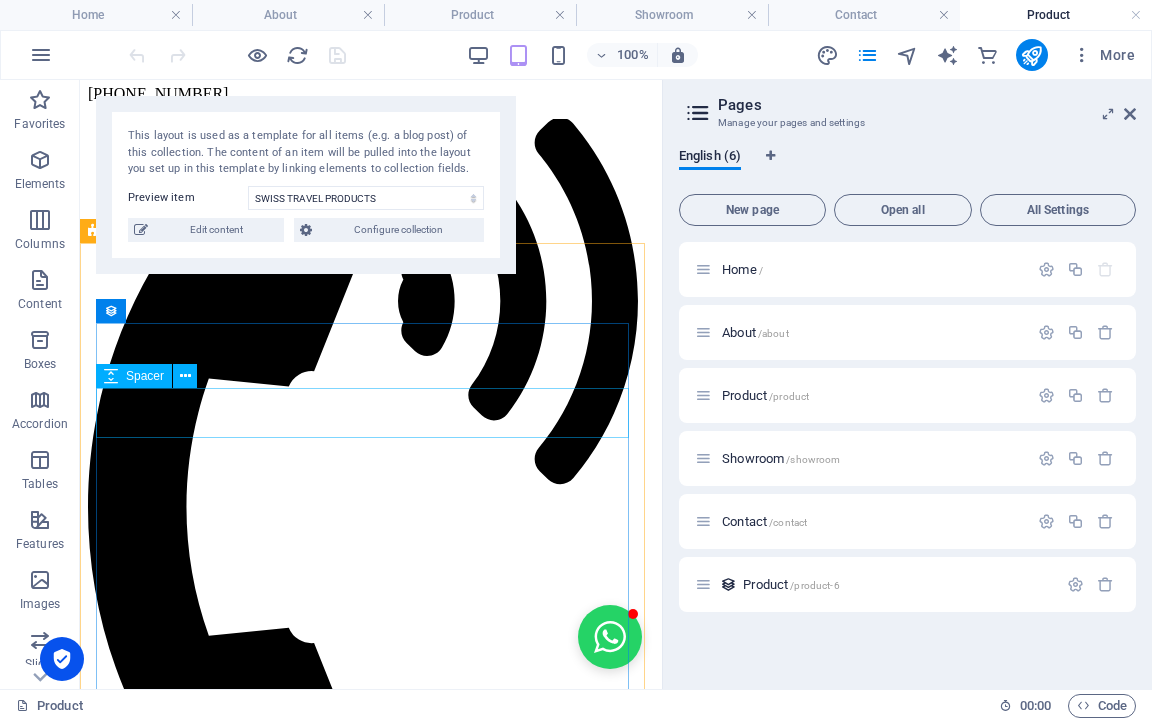 scroll, scrollTop: 0, scrollLeft: 0, axis: both 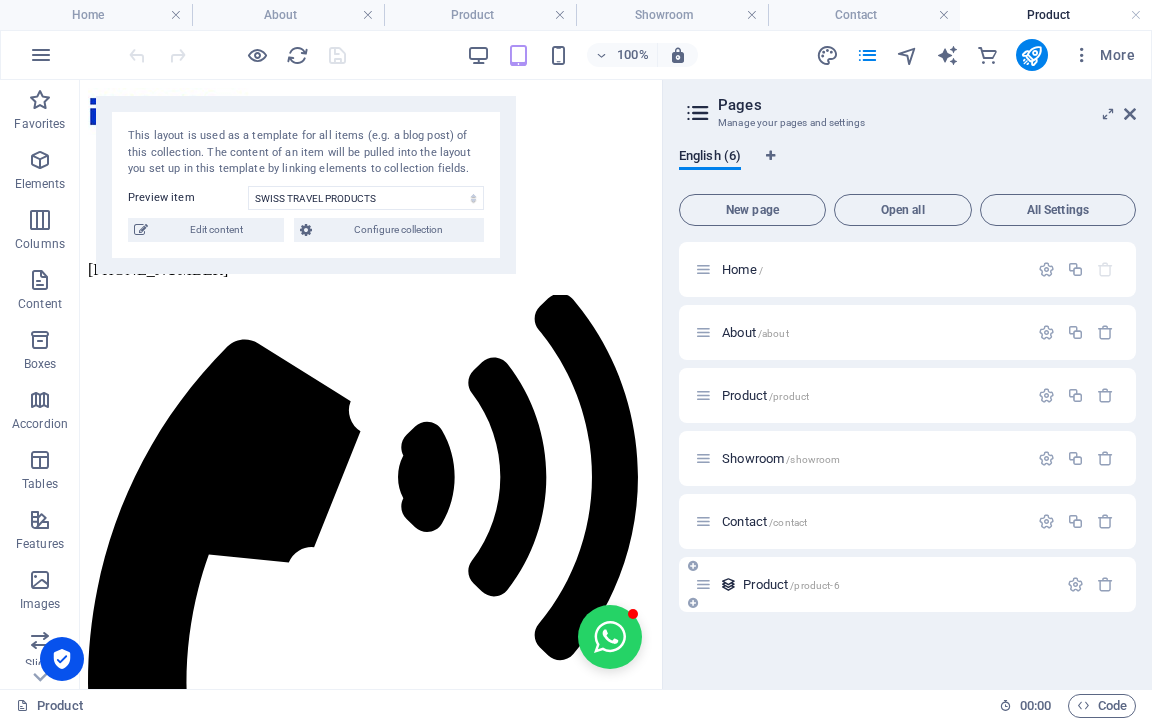 click on "Product /product-6" at bounding box center [876, 584] 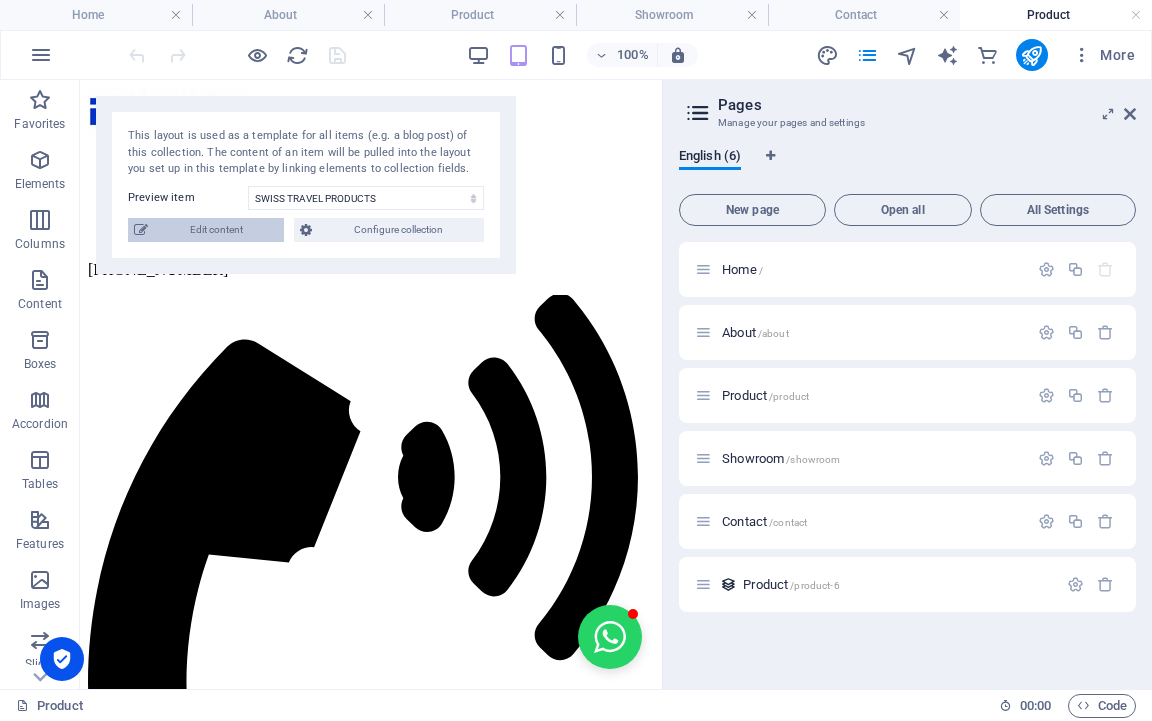 click on "Edit content" at bounding box center [216, 230] 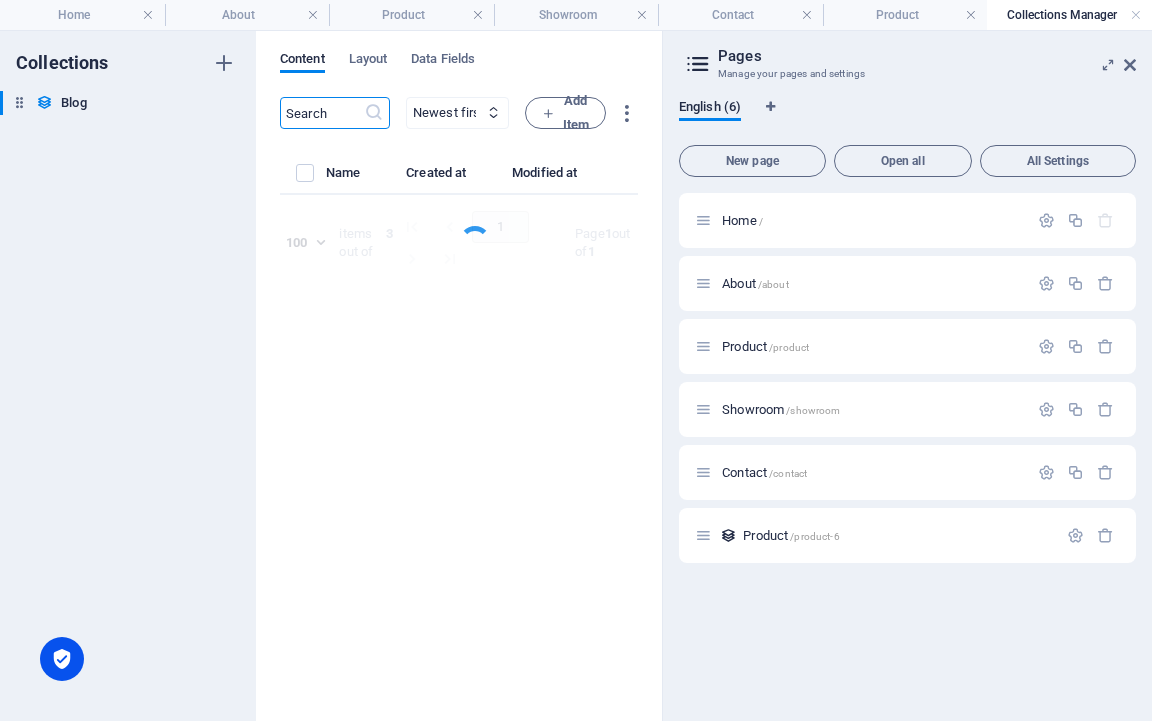 select on "Lifestyle" 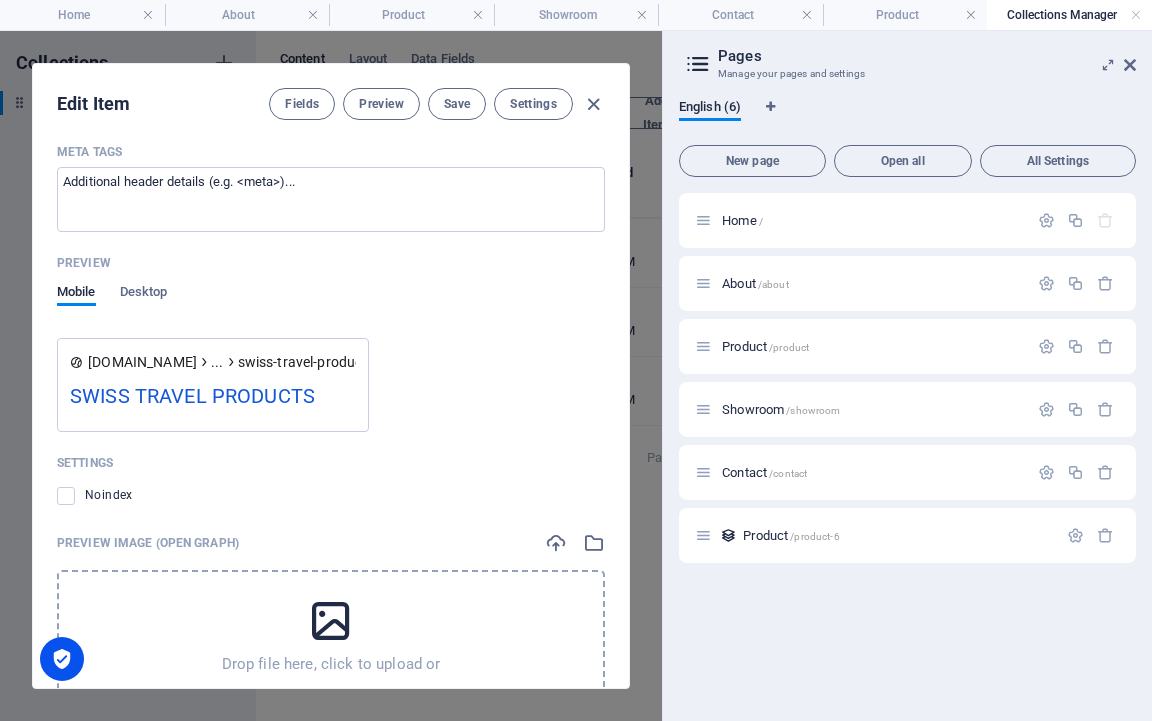 scroll, scrollTop: 1554, scrollLeft: 0, axis: vertical 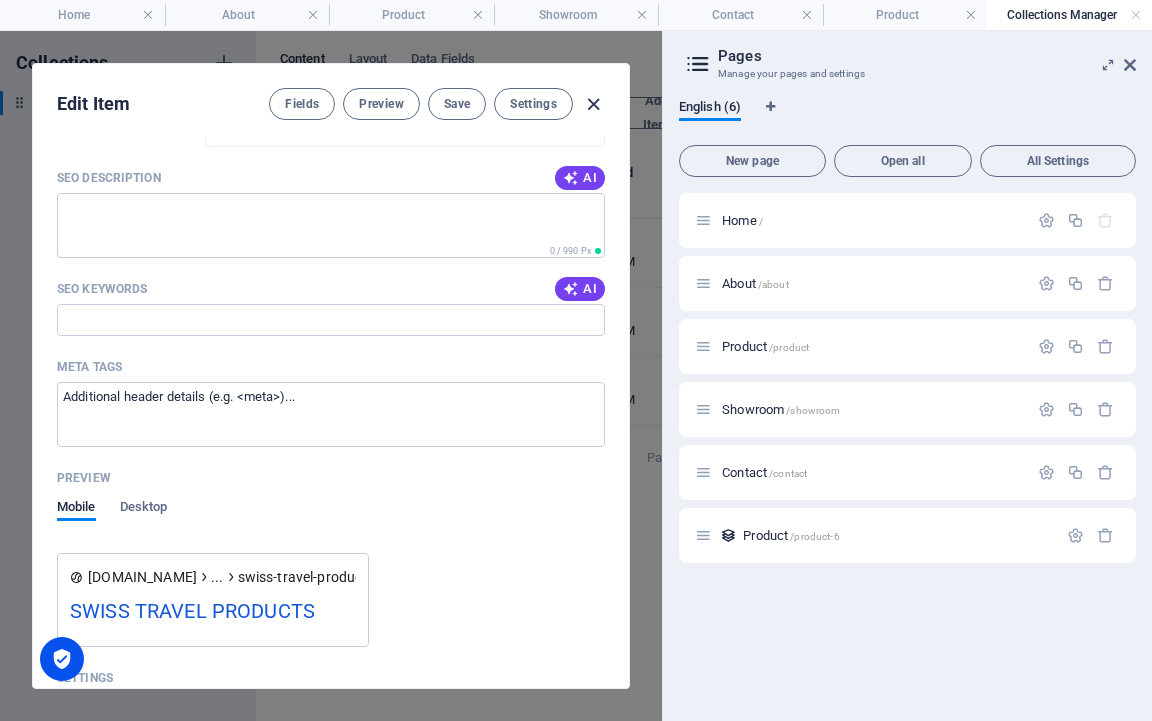 click at bounding box center (593, 104) 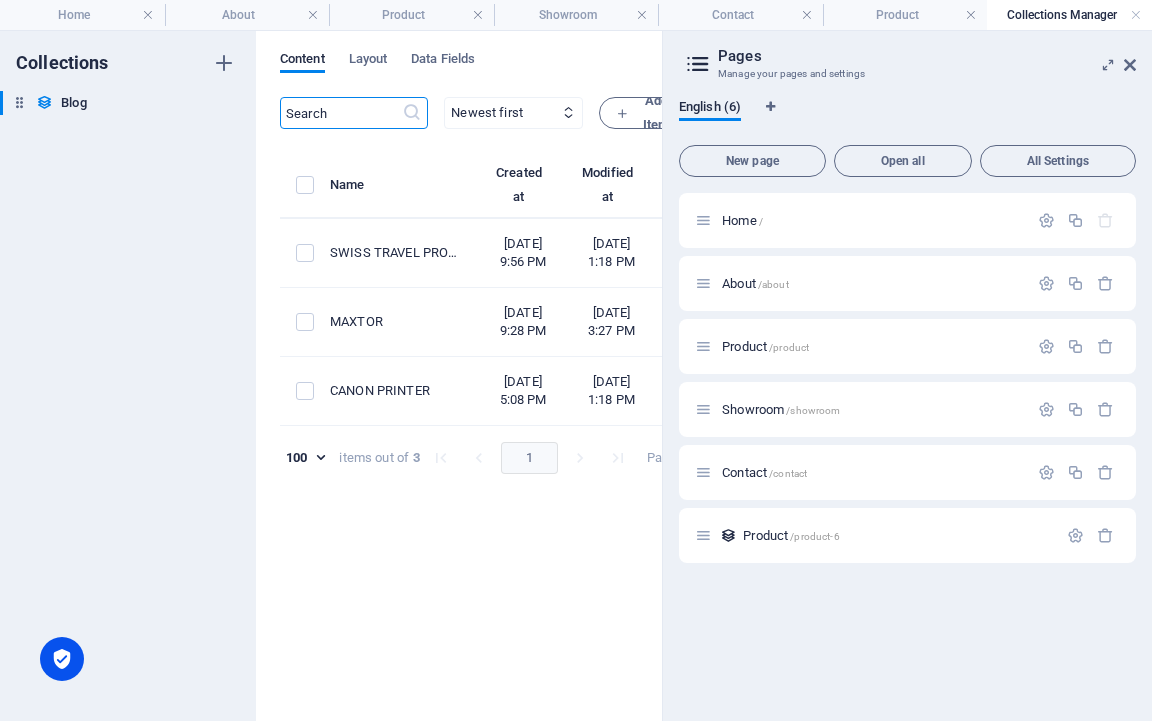 scroll, scrollTop: 0, scrollLeft: 0, axis: both 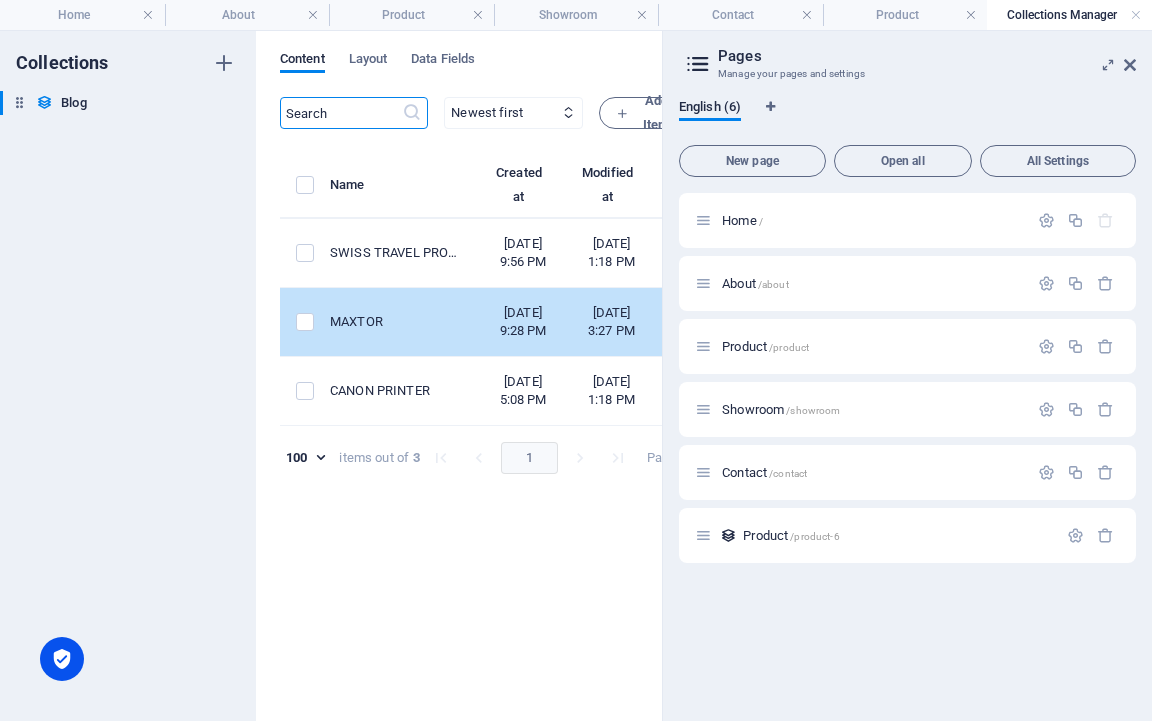 click on "MAXTOR" at bounding box center [397, 322] 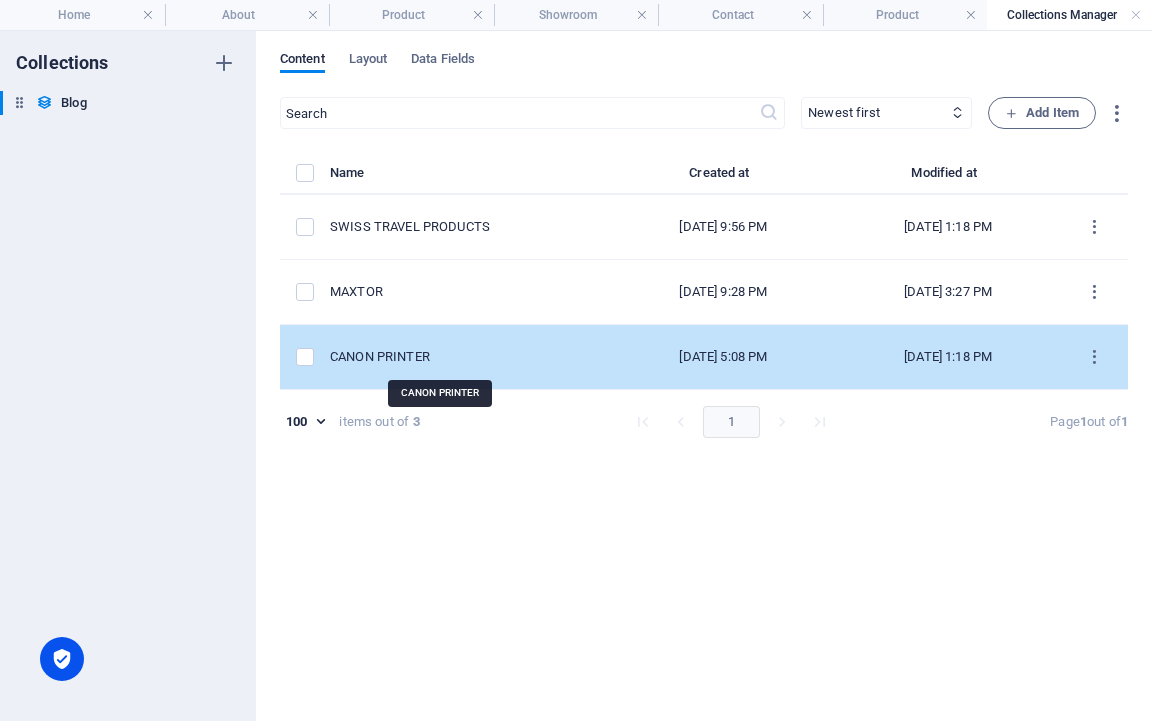 click on "CANON PRINTER" at bounding box center [462, 357] 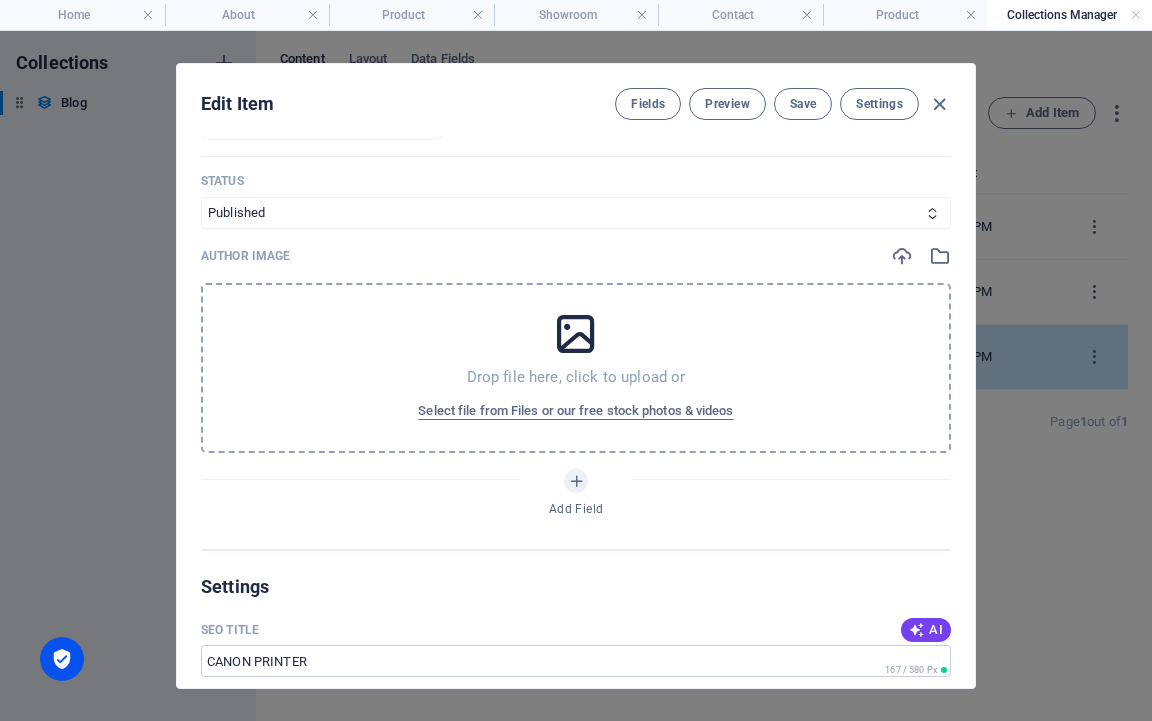 scroll, scrollTop: 1400, scrollLeft: 0, axis: vertical 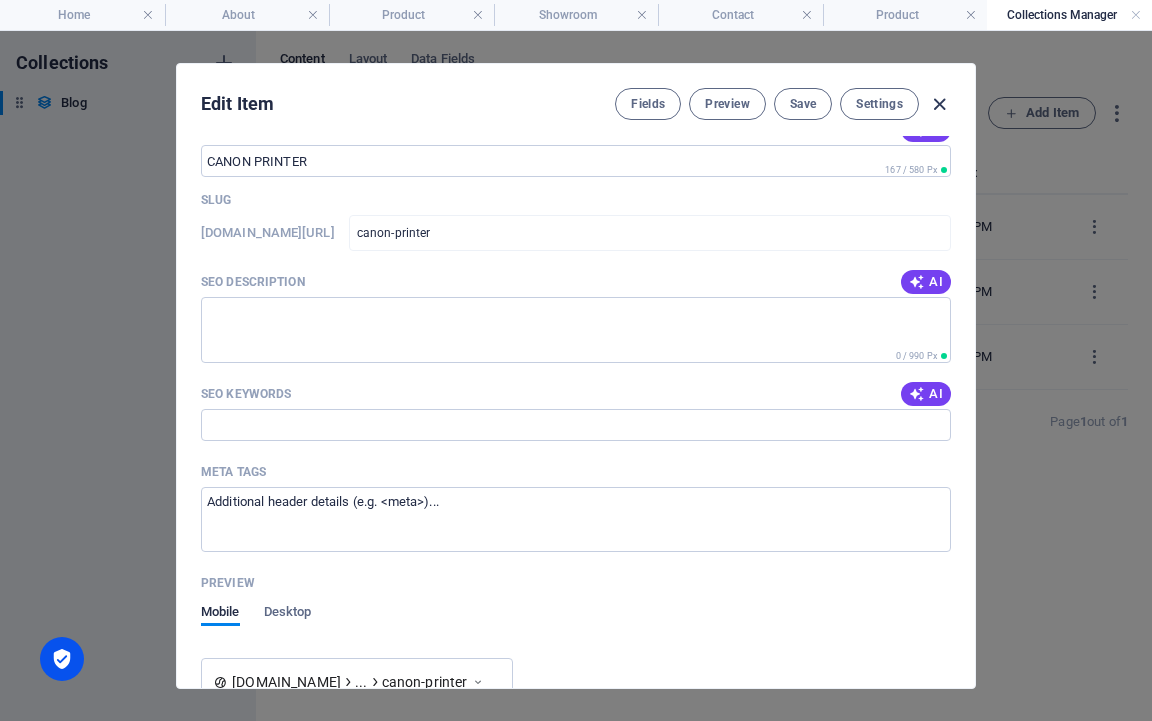 click at bounding box center (939, 104) 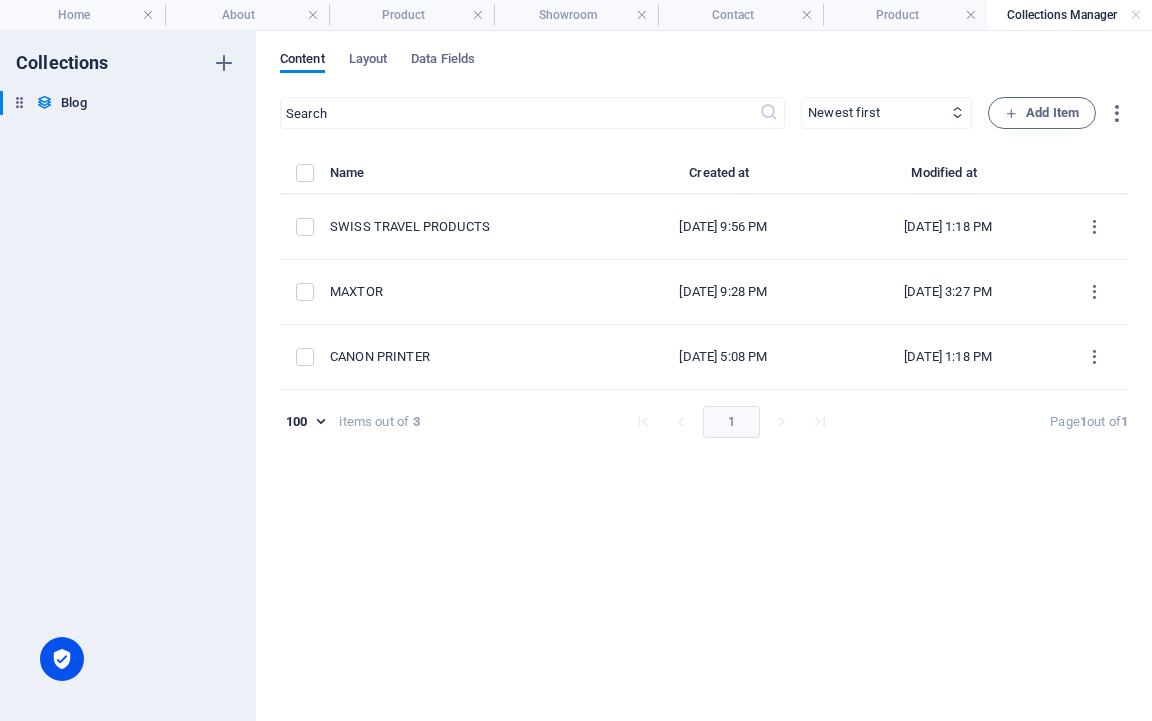 scroll, scrollTop: 0, scrollLeft: 0, axis: both 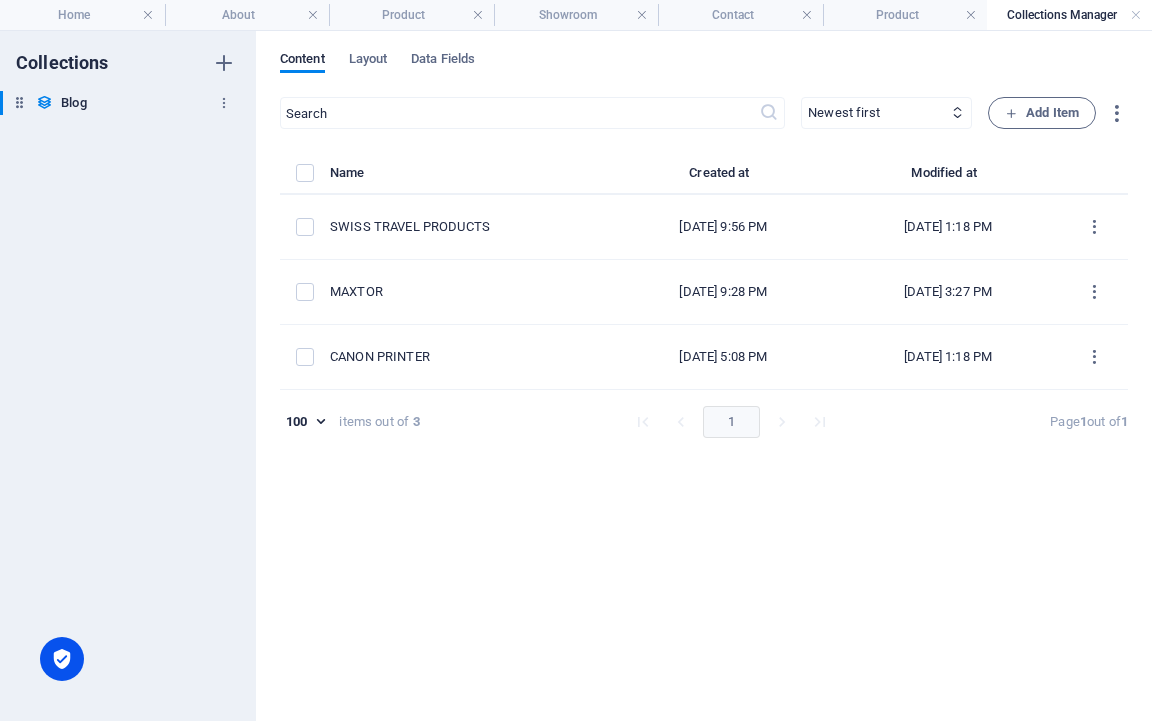 click at bounding box center [19, 102] 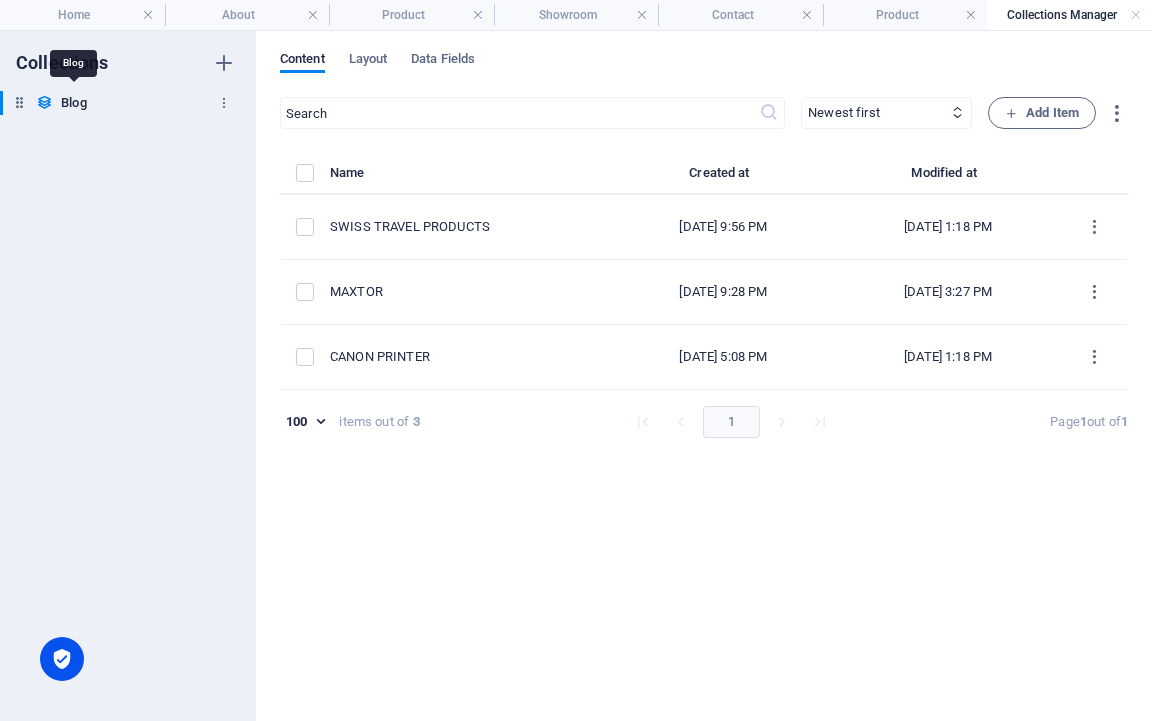 click on "Blog" at bounding box center (73, 103) 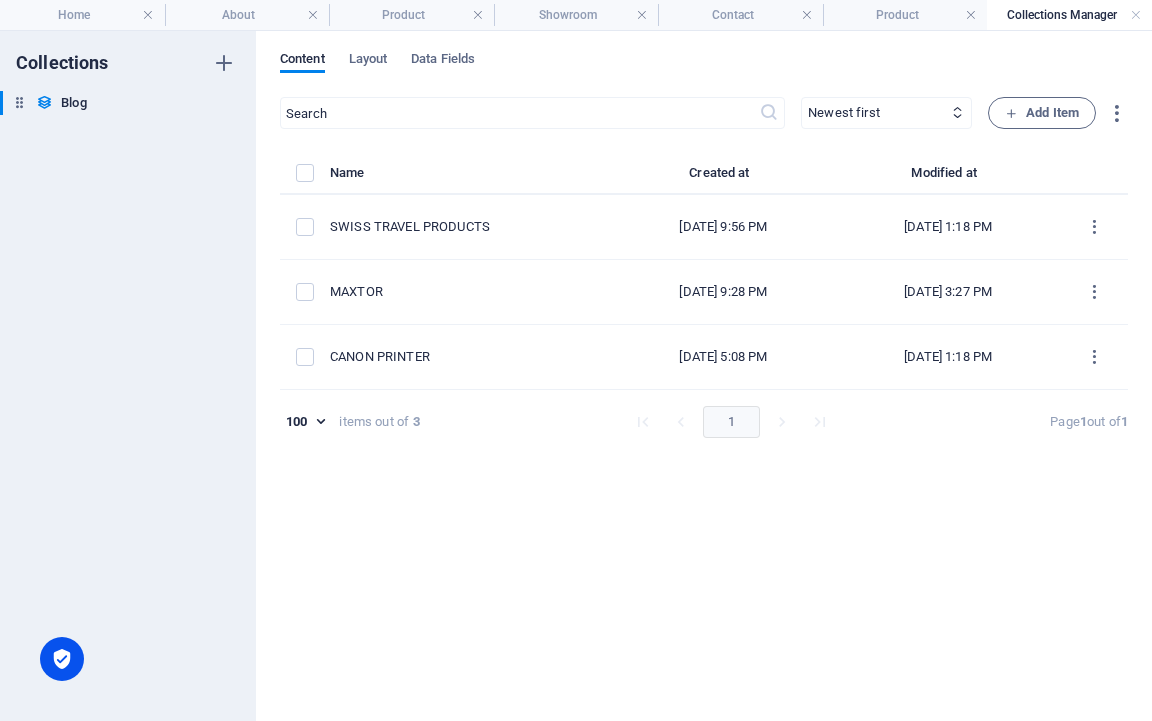 click on "Collections Blog Blog" at bounding box center [128, 376] 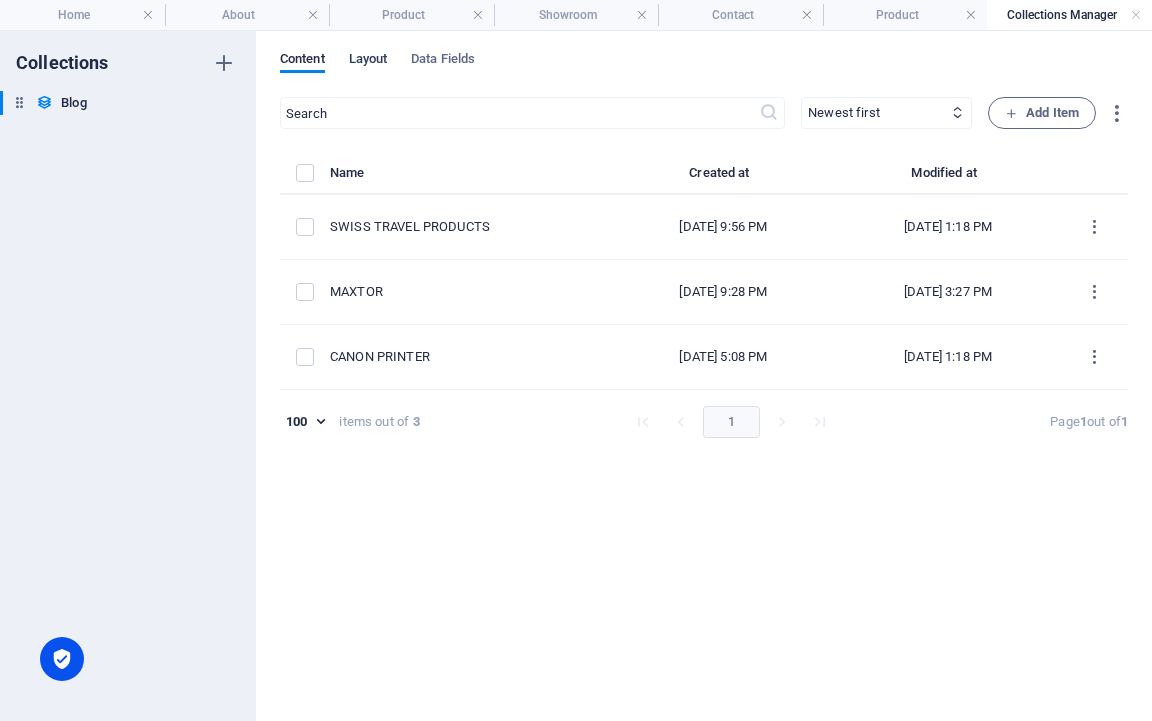 click on "Layout" at bounding box center (368, 61) 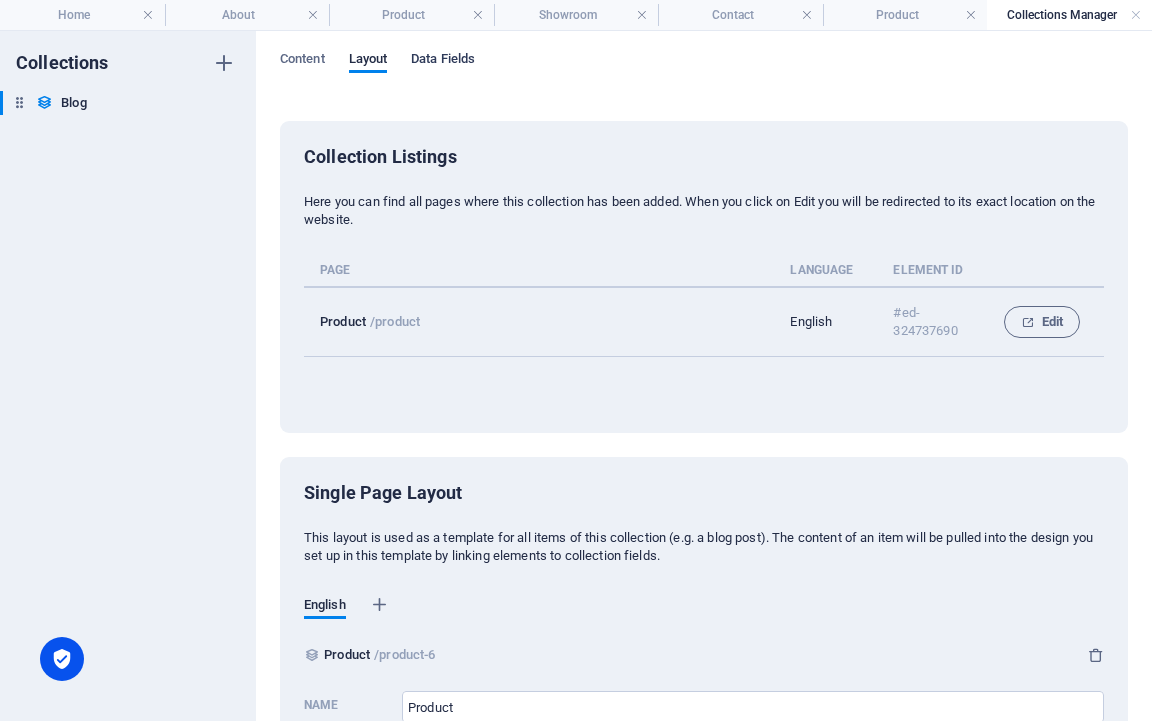 click on "Data Fields" at bounding box center [443, 61] 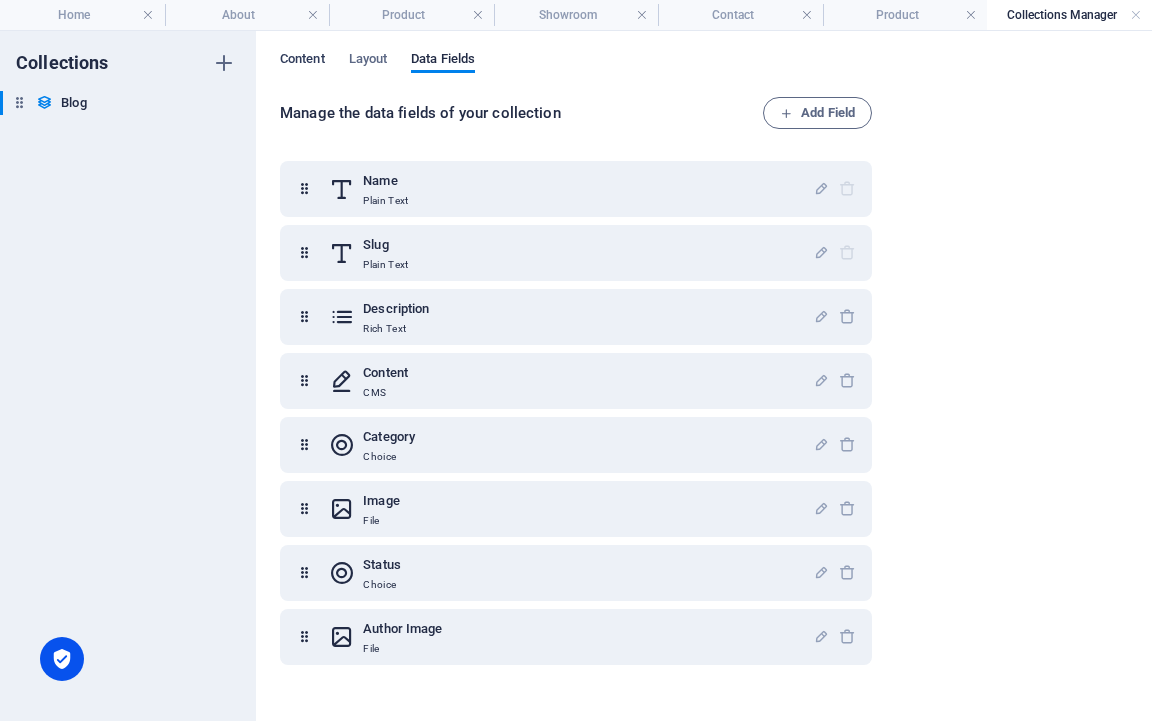 click on "Content" at bounding box center [302, 61] 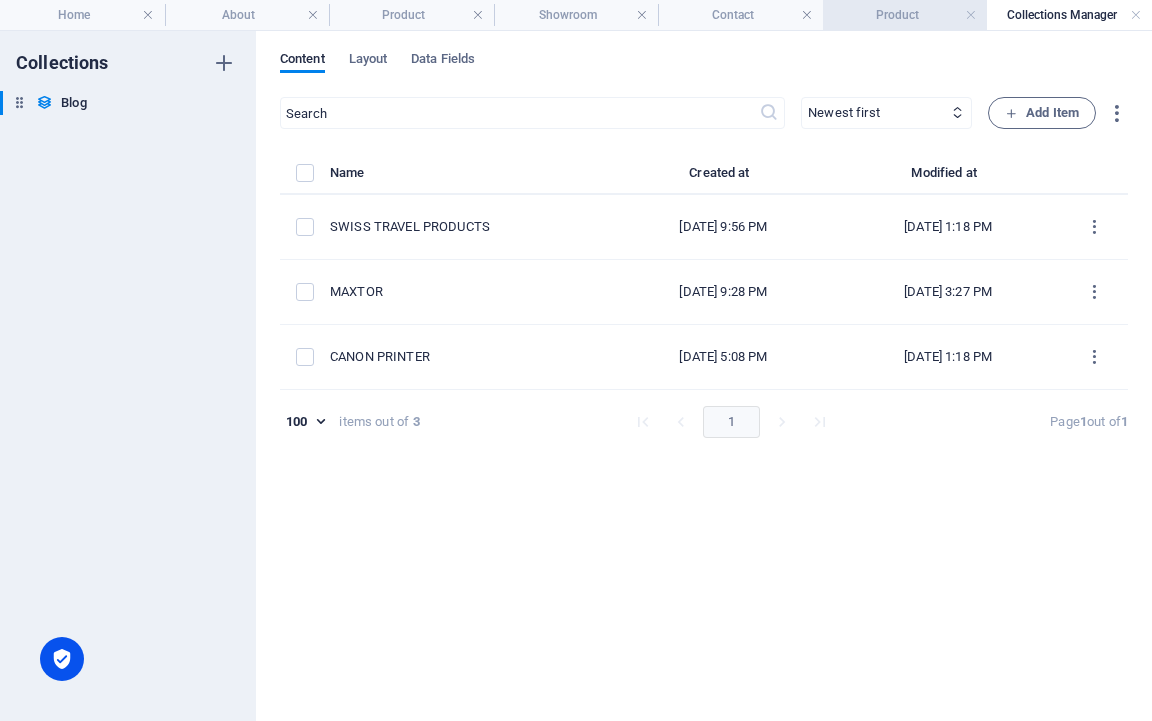 click on "Product" at bounding box center (905, 15) 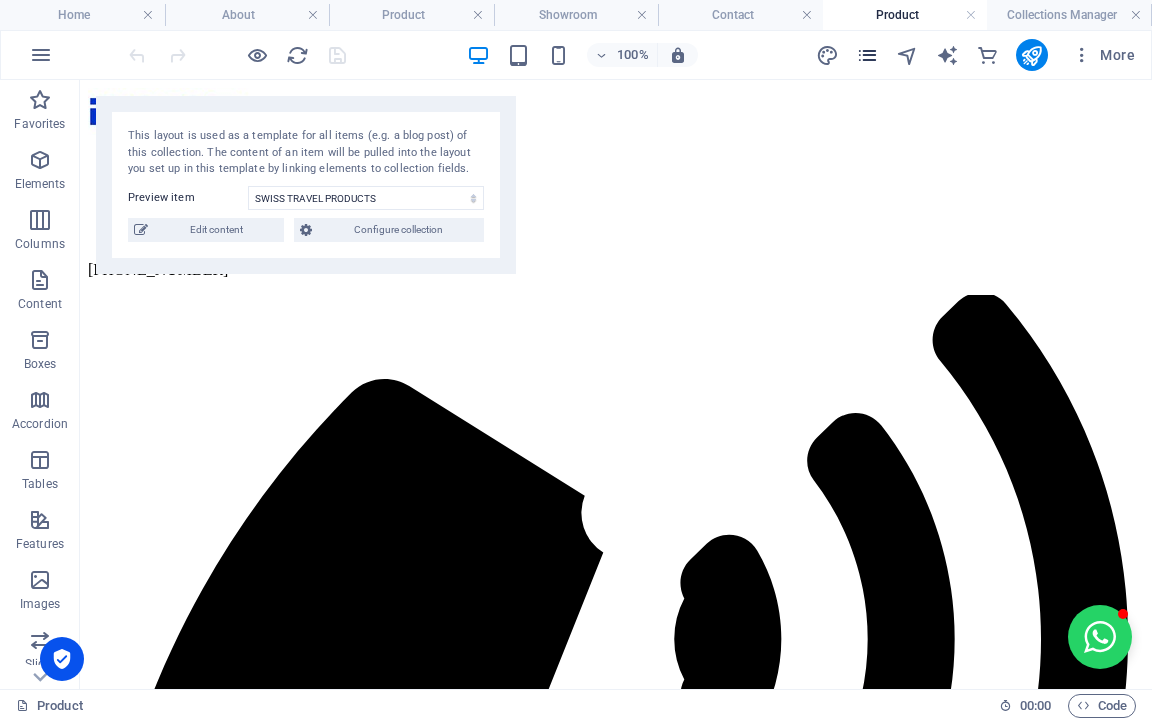 click at bounding box center [867, 55] 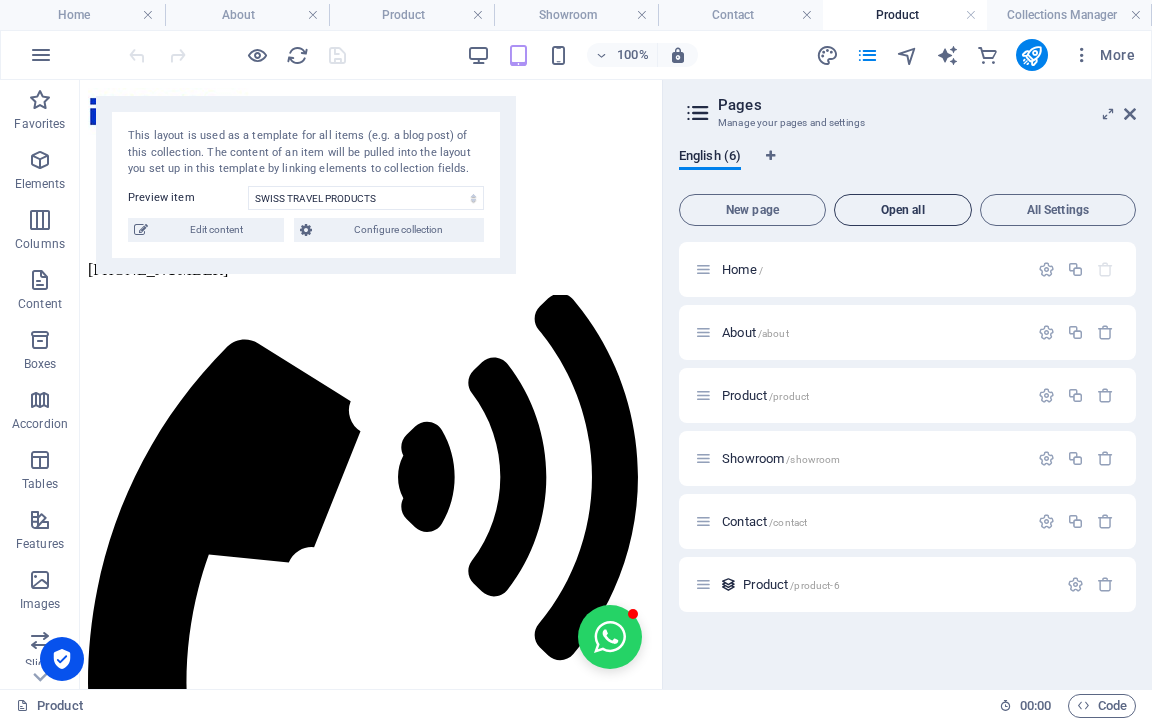 click on "Open all" at bounding box center [903, 210] 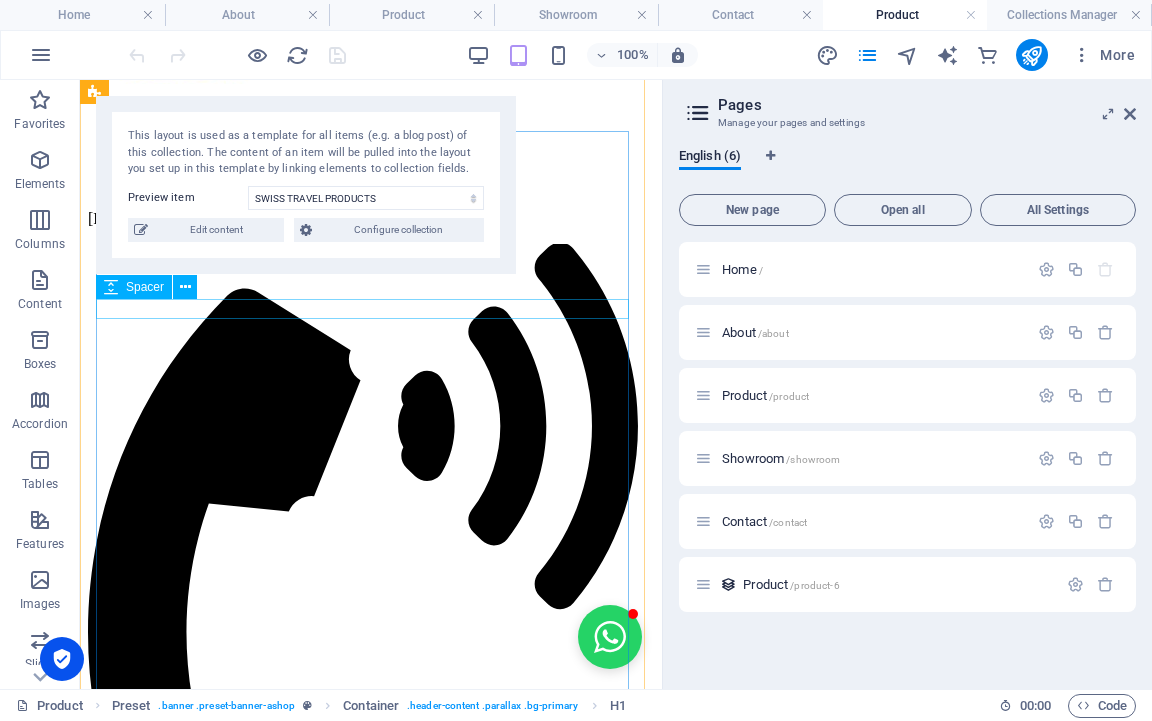 scroll, scrollTop: 0, scrollLeft: 0, axis: both 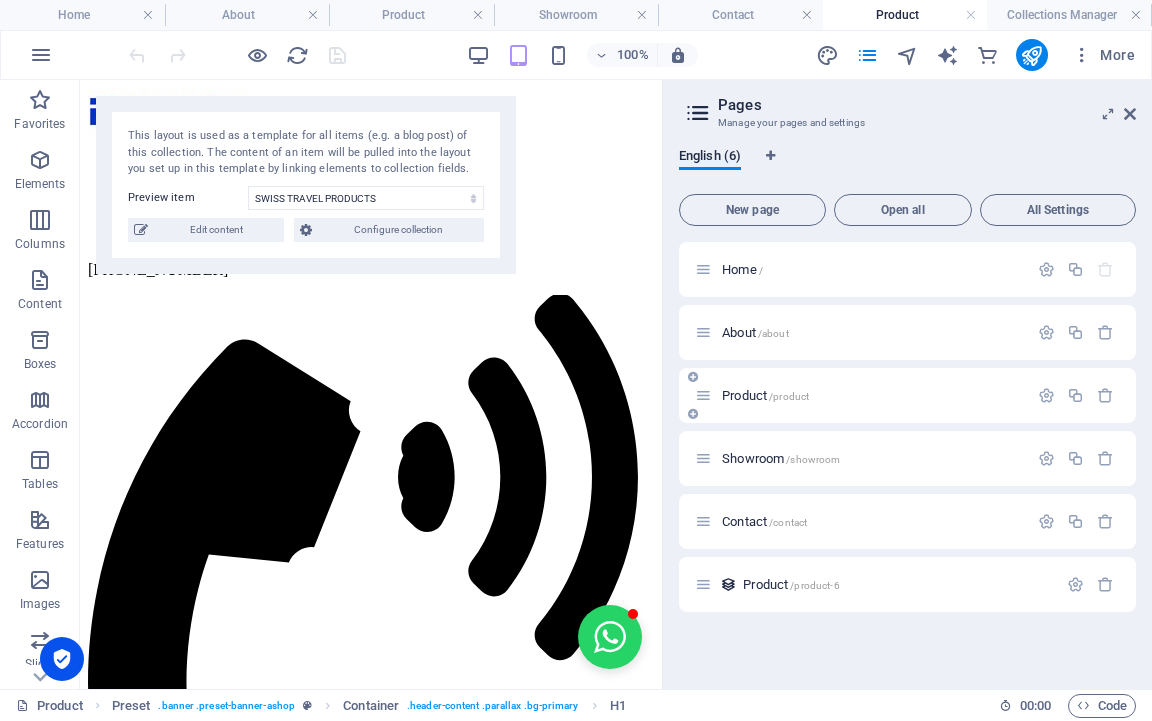 click on "Product /product" at bounding box center [765, 395] 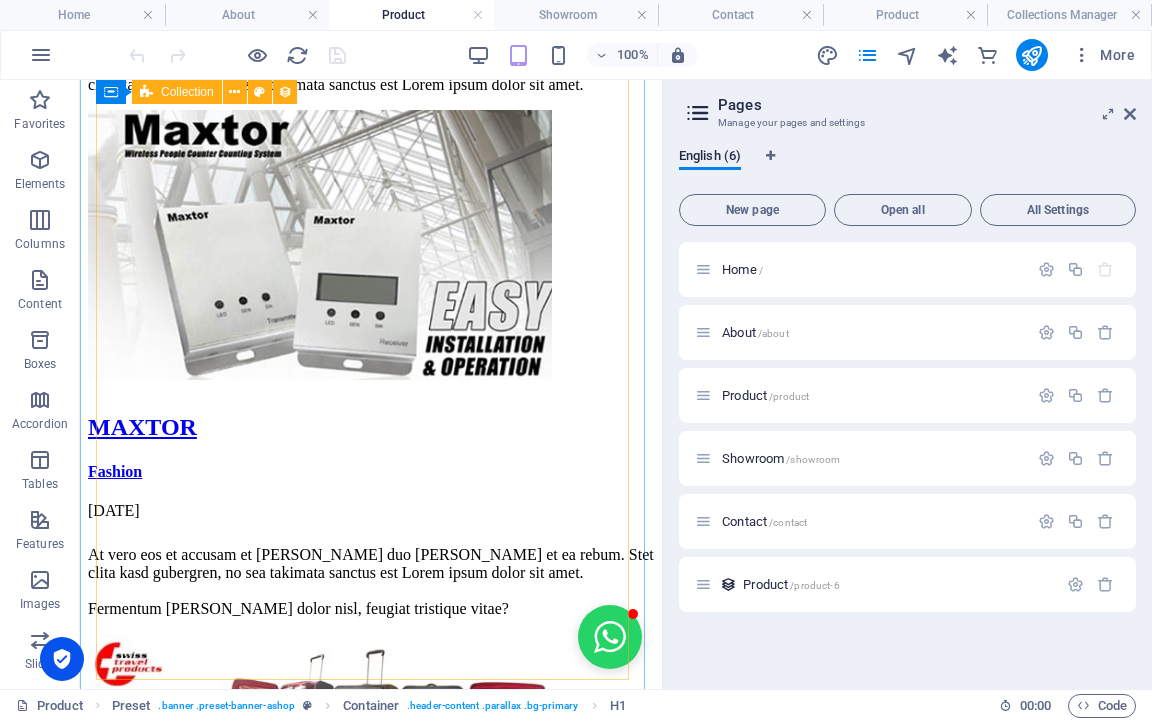 scroll, scrollTop: 1143, scrollLeft: 0, axis: vertical 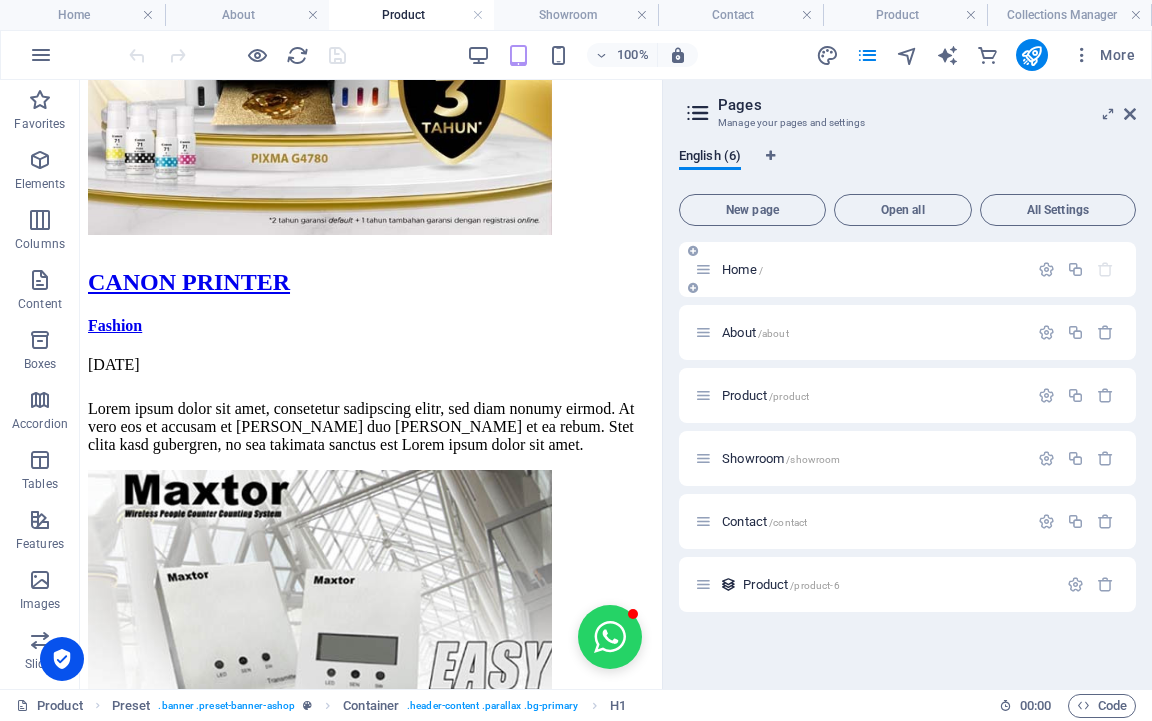 click on "Home /" at bounding box center [742, 269] 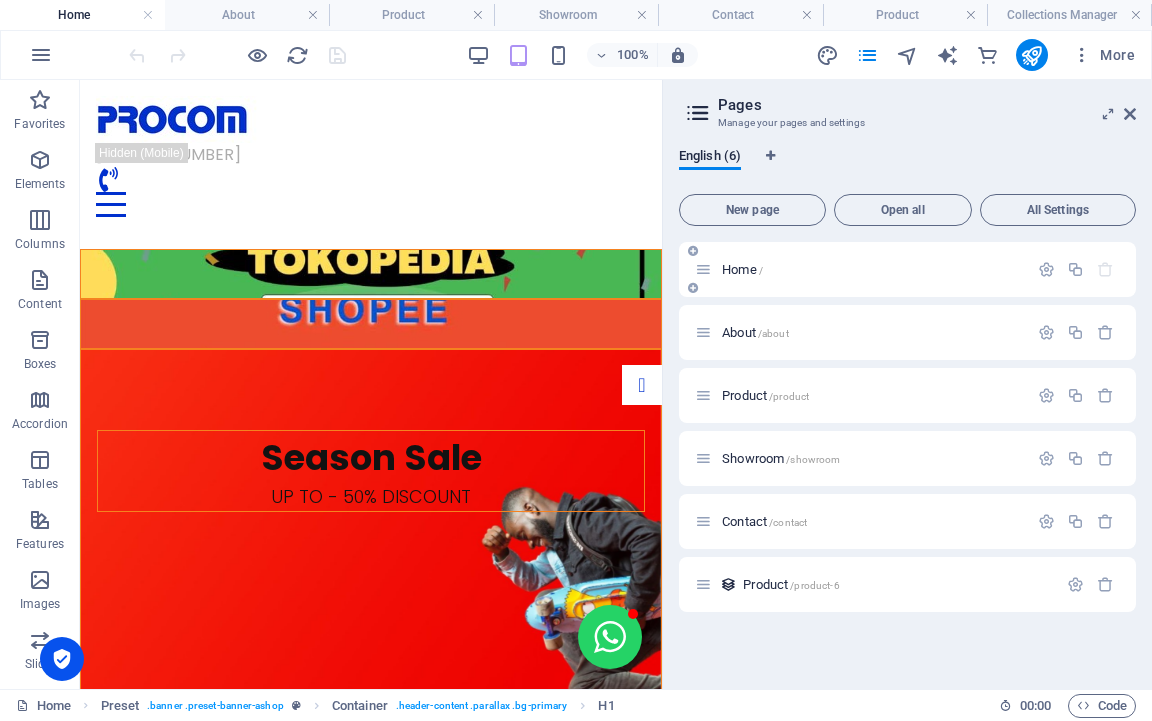 scroll, scrollTop: 0, scrollLeft: 0, axis: both 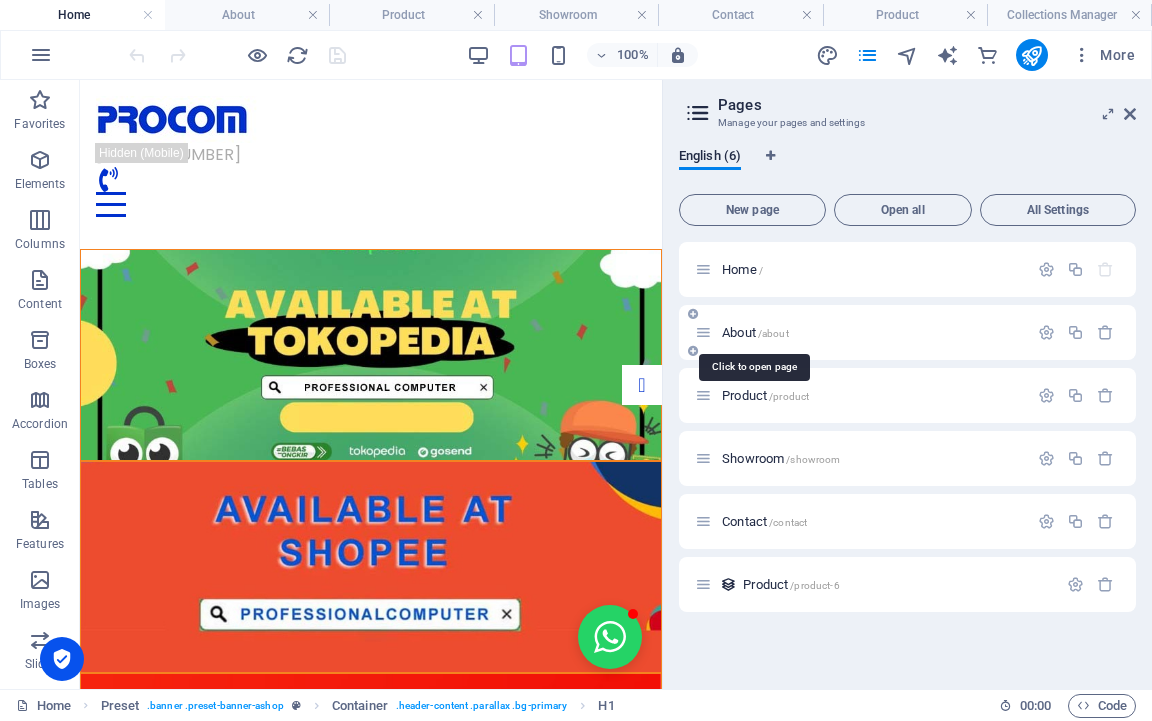 click on "About /about" at bounding box center [755, 332] 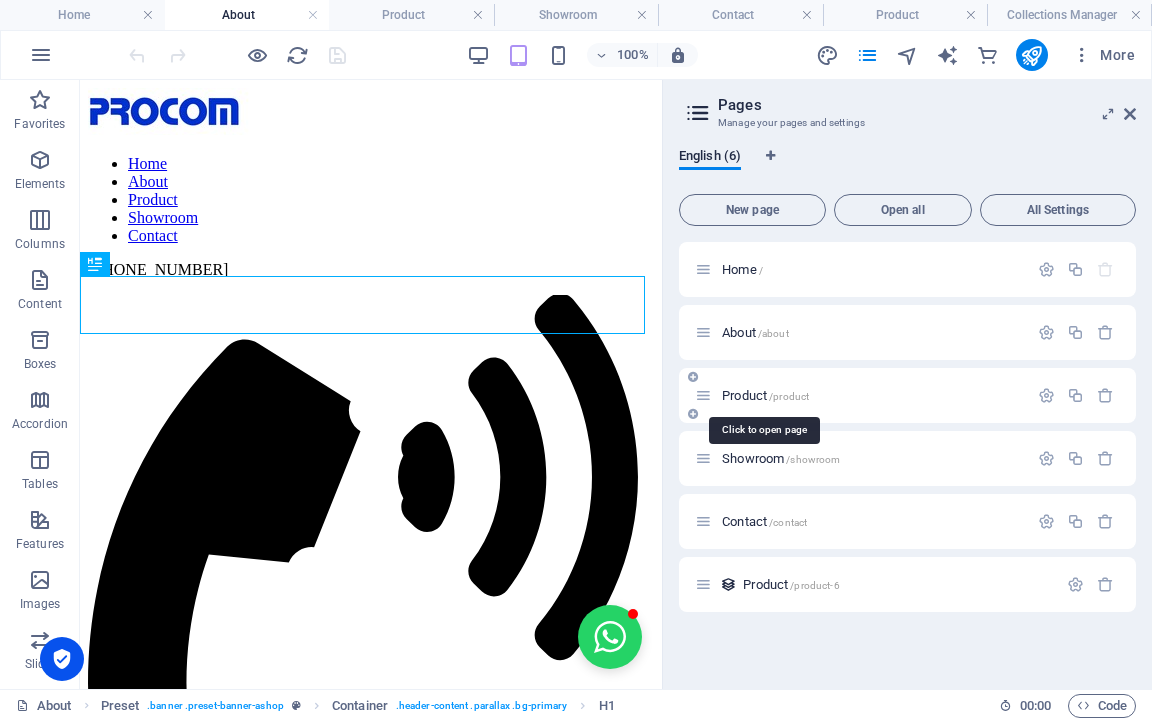 click on "Product /product" at bounding box center (765, 395) 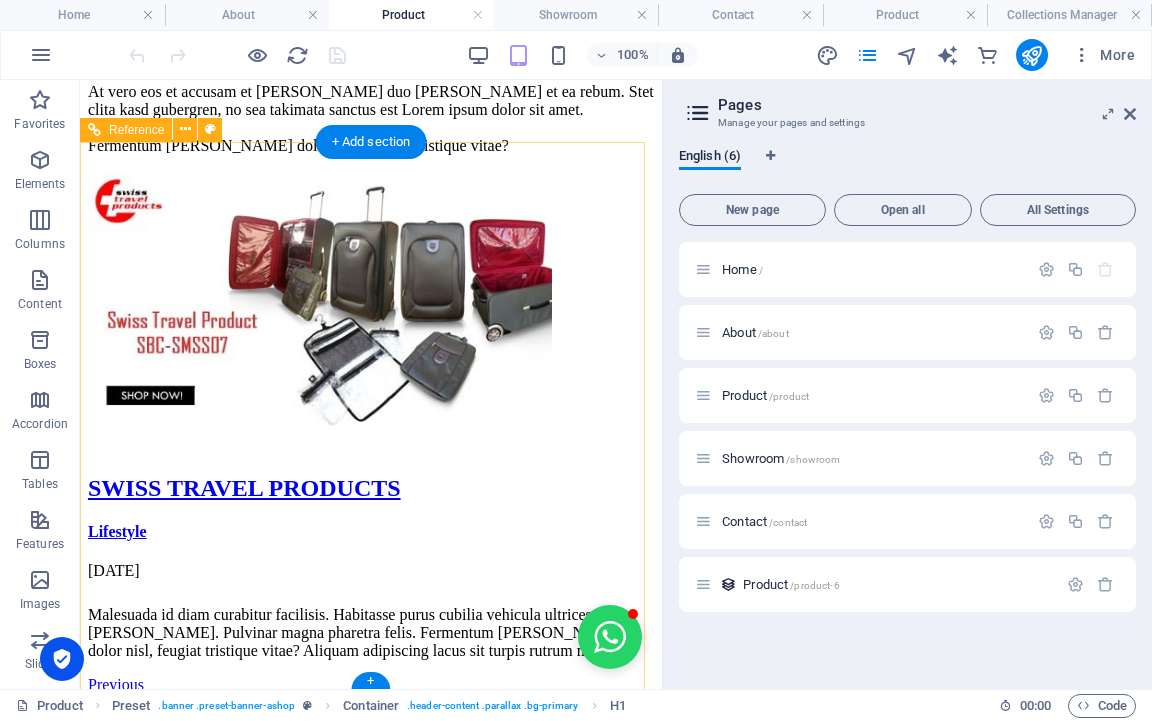 scroll, scrollTop: 1643, scrollLeft: 0, axis: vertical 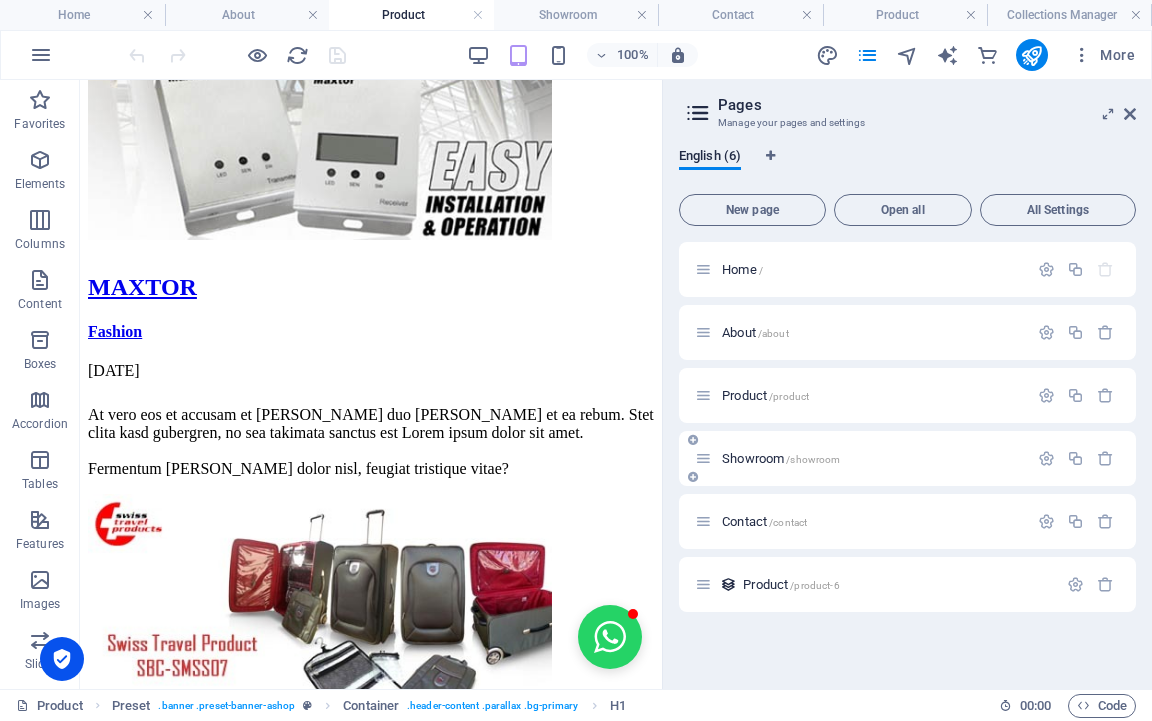 click on "Showroom /showroom" at bounding box center (781, 458) 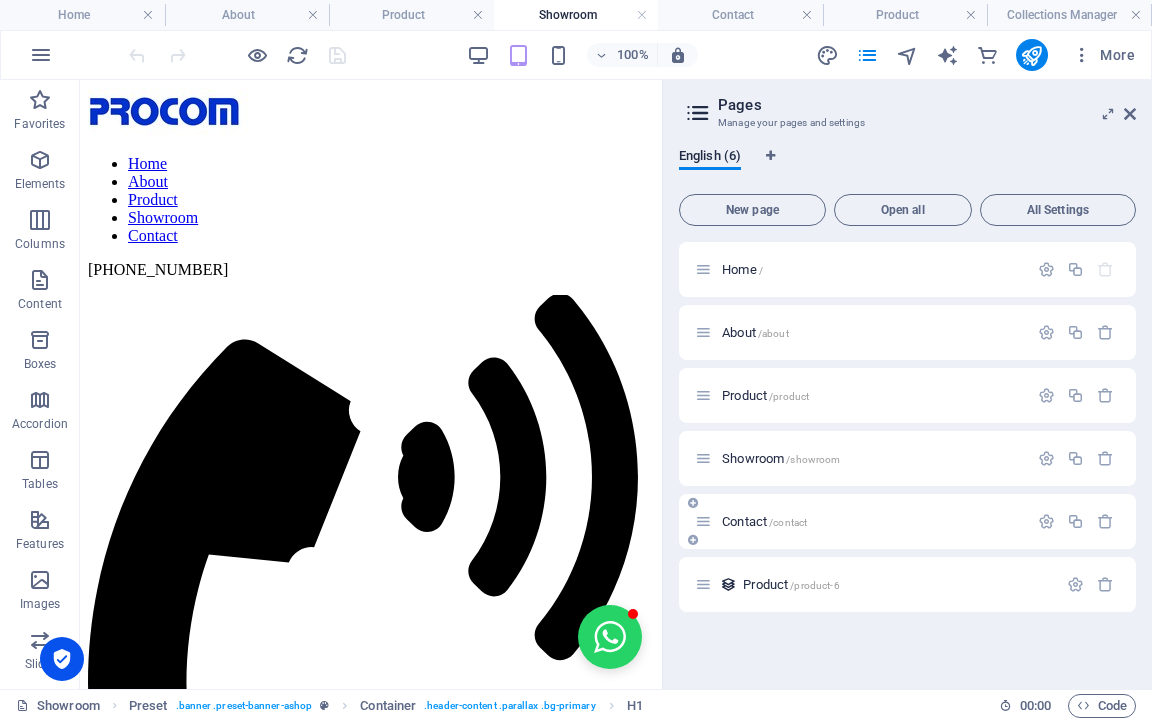 click on "Contact /contact" at bounding box center [764, 521] 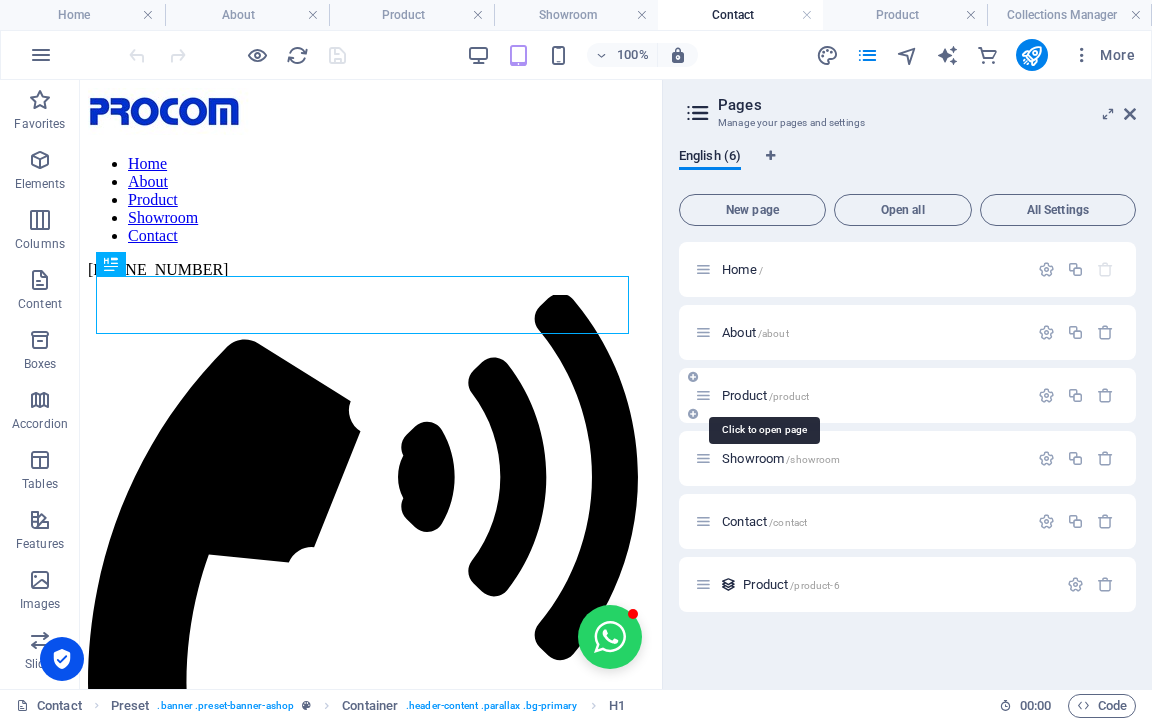 click on "Product /product" at bounding box center [765, 395] 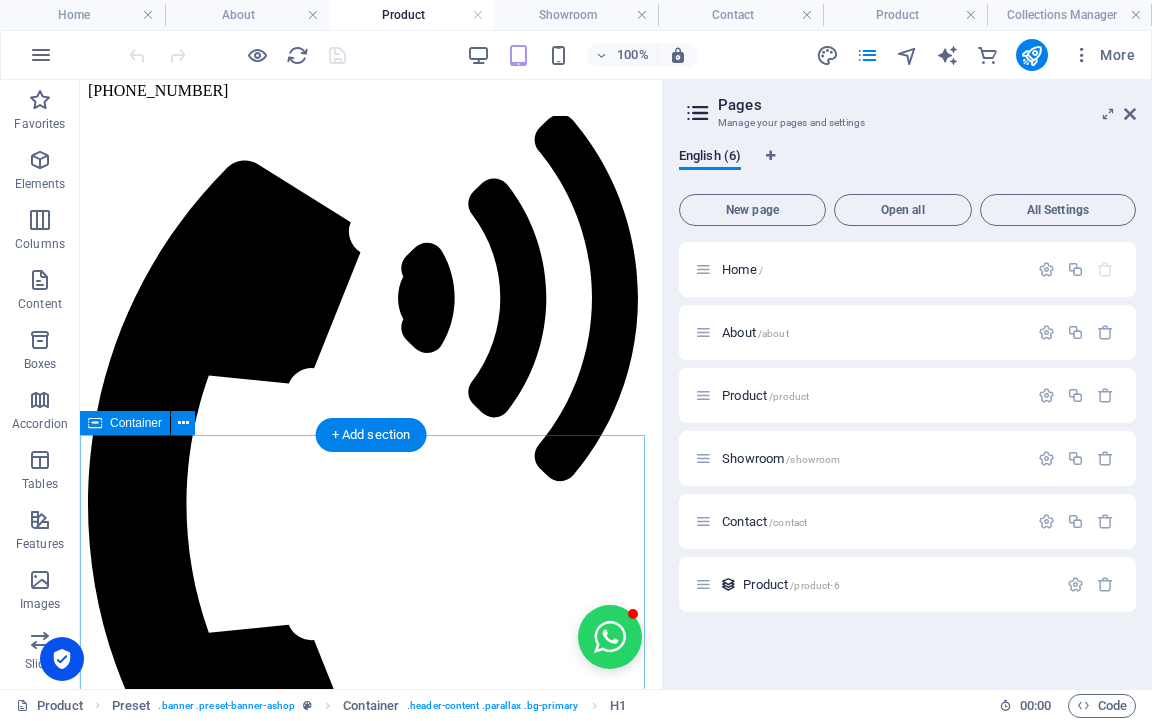 scroll, scrollTop: 300, scrollLeft: 0, axis: vertical 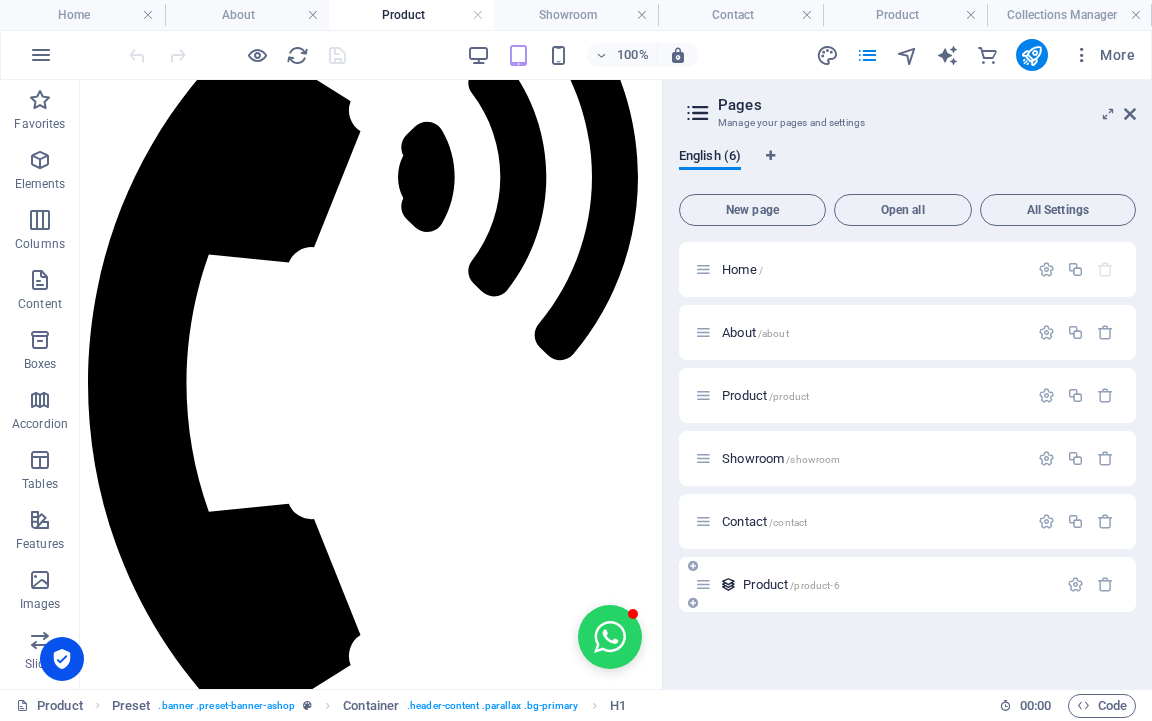 click on "Product /product-6" at bounding box center (791, 584) 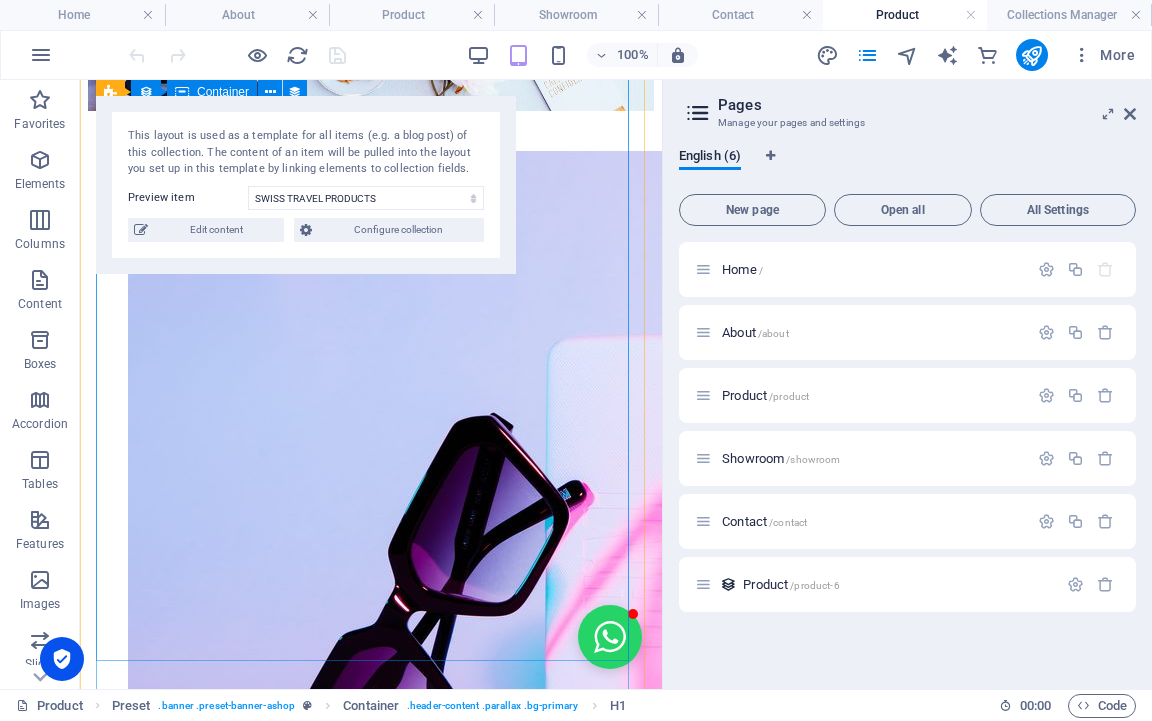 scroll, scrollTop: 2243, scrollLeft: 0, axis: vertical 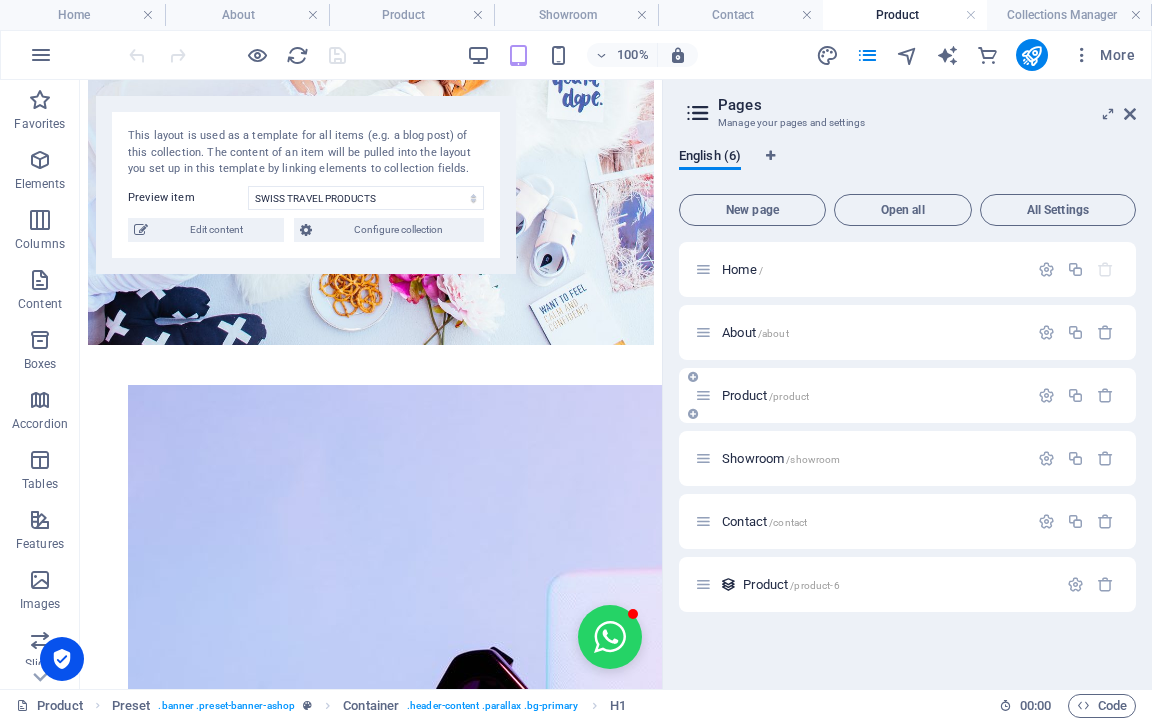 click on "Product /product" at bounding box center (765, 395) 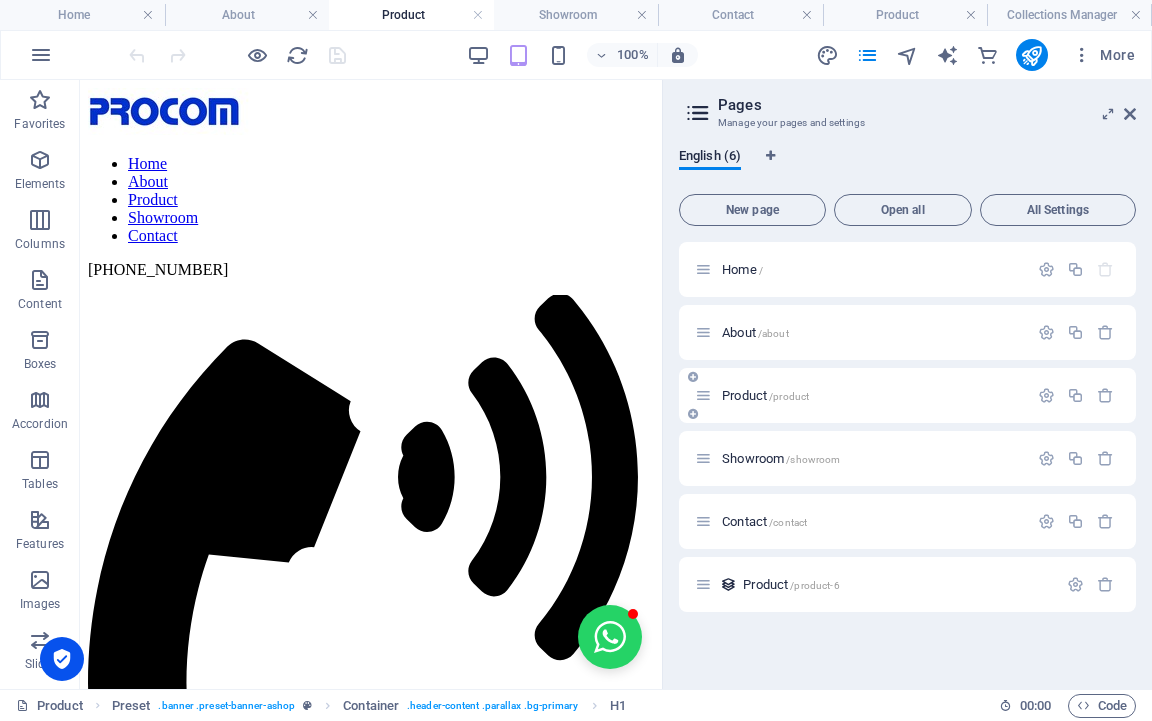 scroll, scrollTop: 0, scrollLeft: 0, axis: both 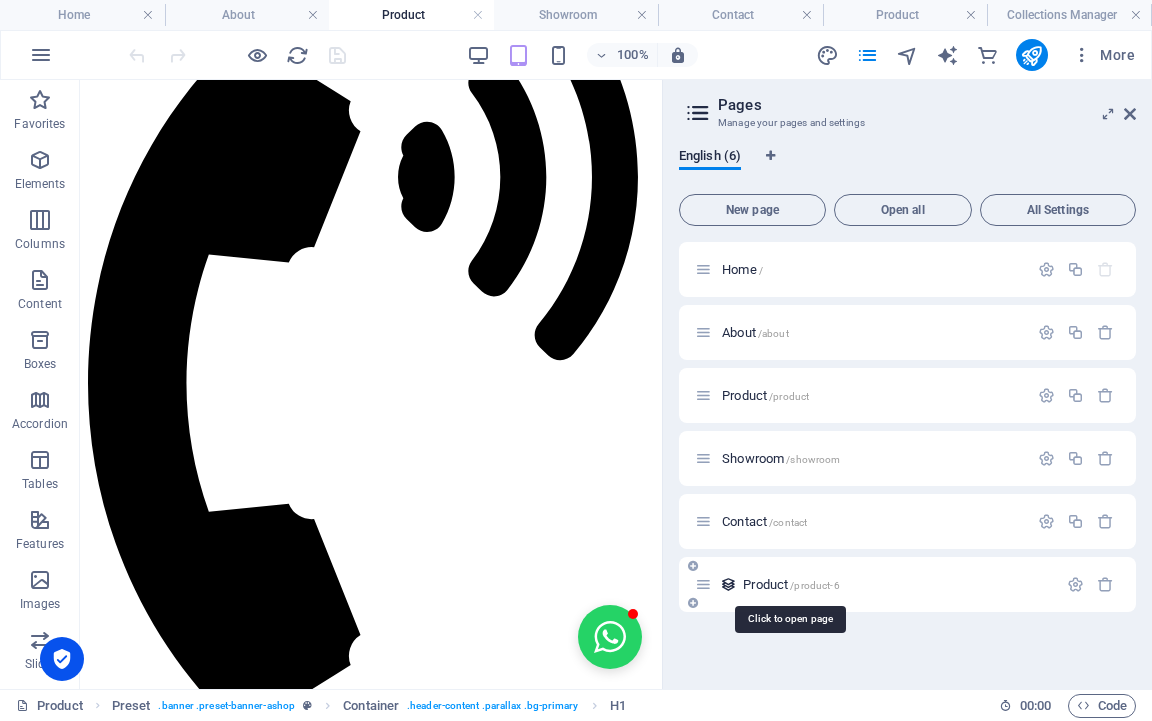 click on "Product /product-6" at bounding box center (791, 584) 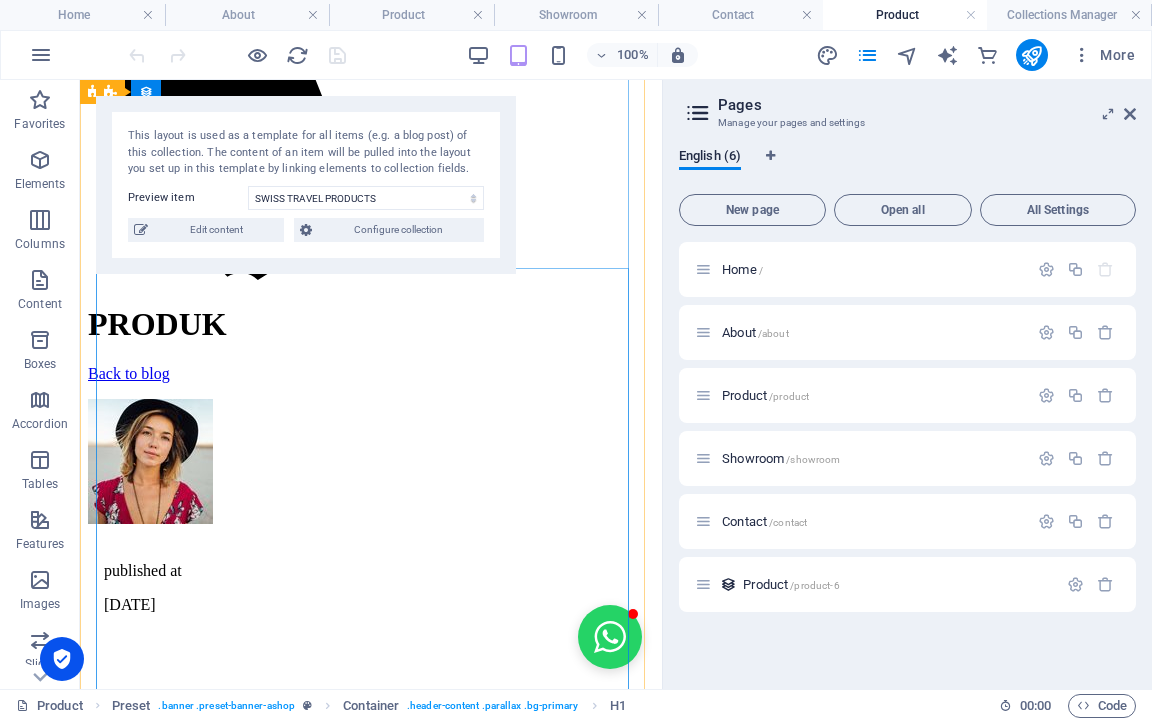 scroll, scrollTop: 243, scrollLeft: 0, axis: vertical 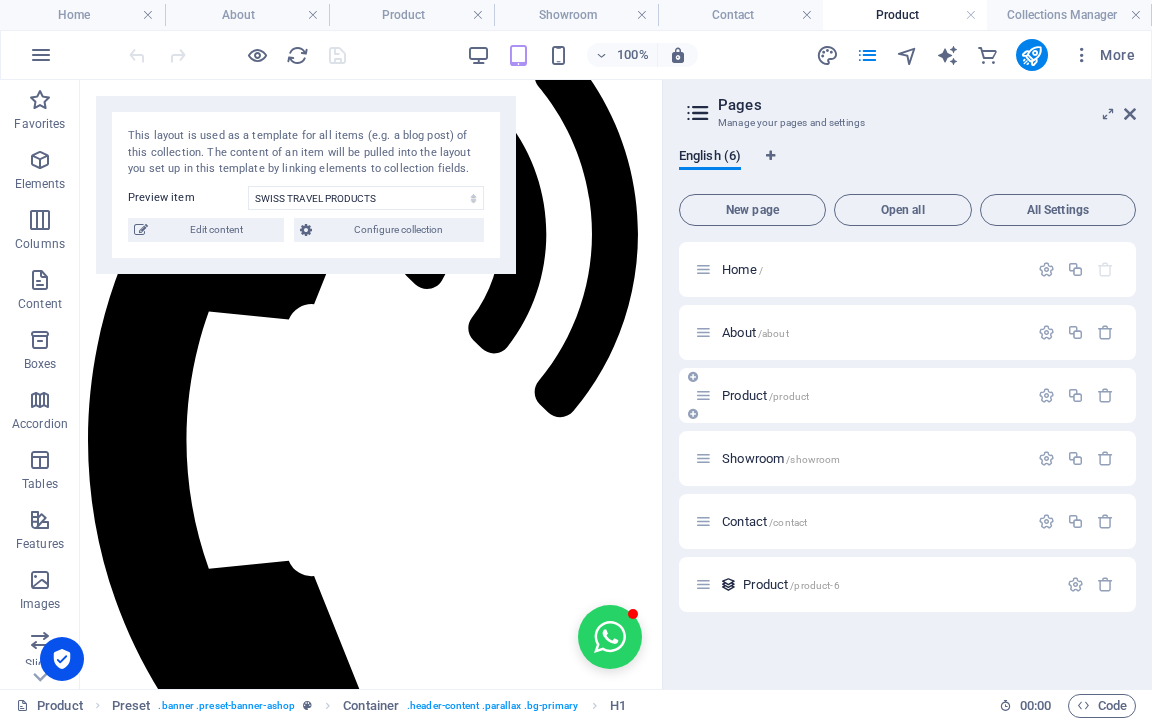 click on "Product /product" at bounding box center (765, 395) 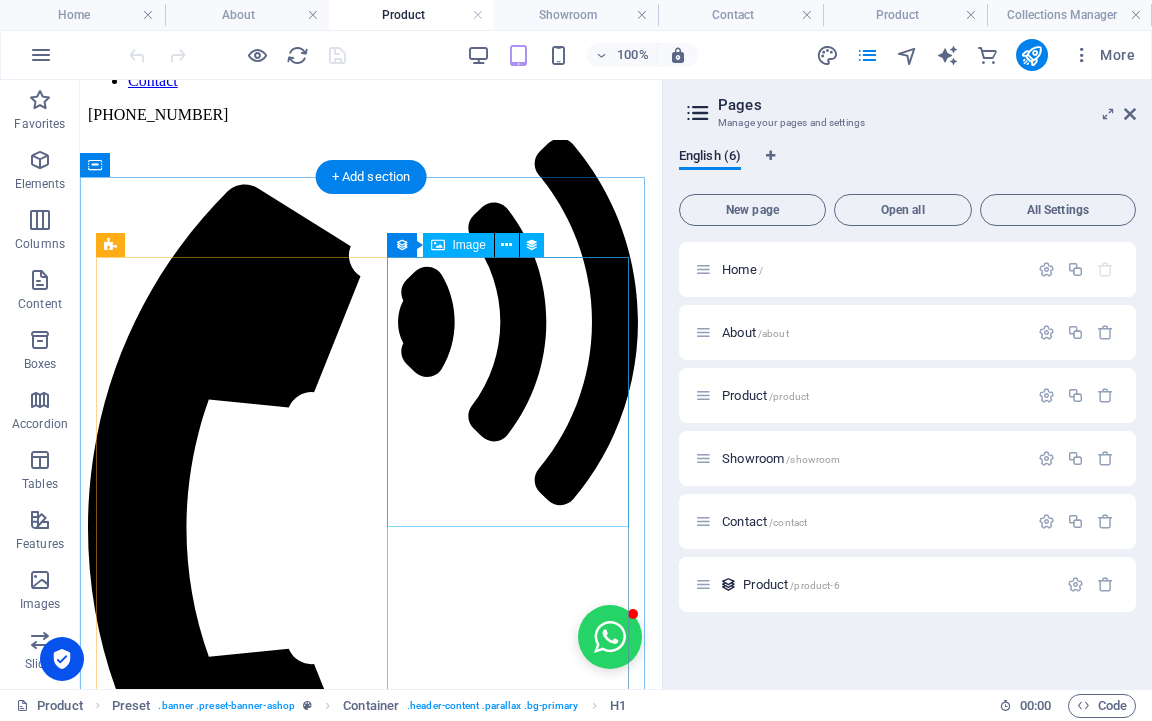 scroll, scrollTop: 0, scrollLeft: 0, axis: both 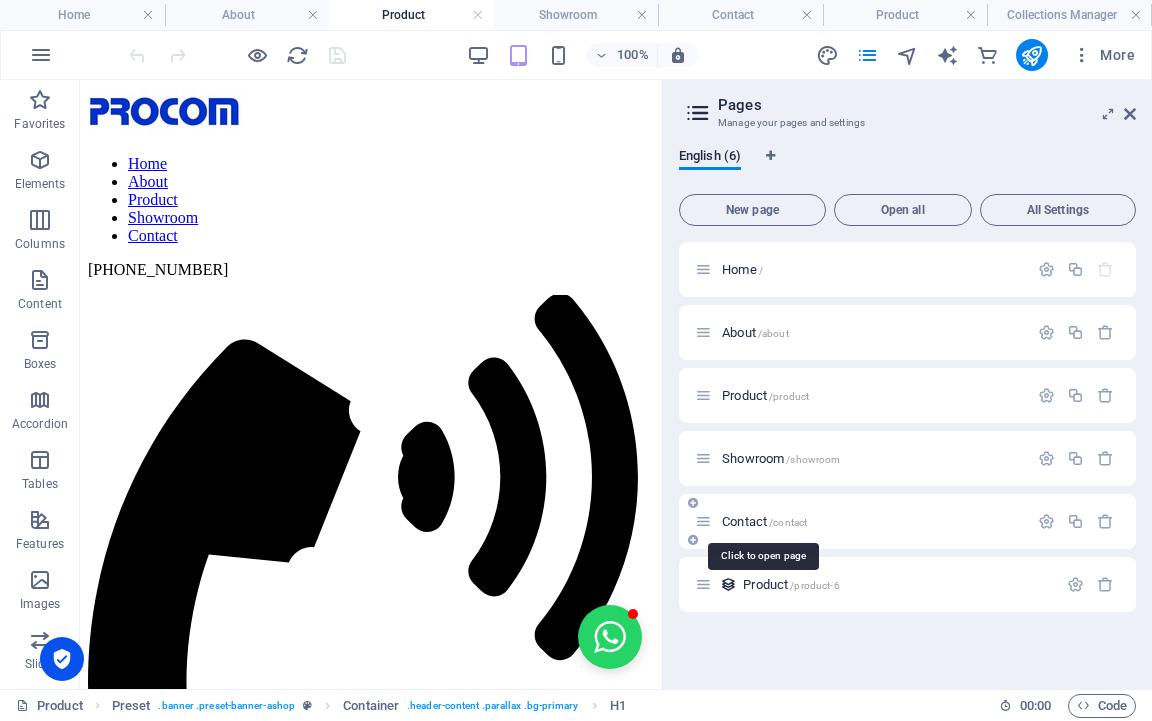click on "Contact /contact" at bounding box center [764, 521] 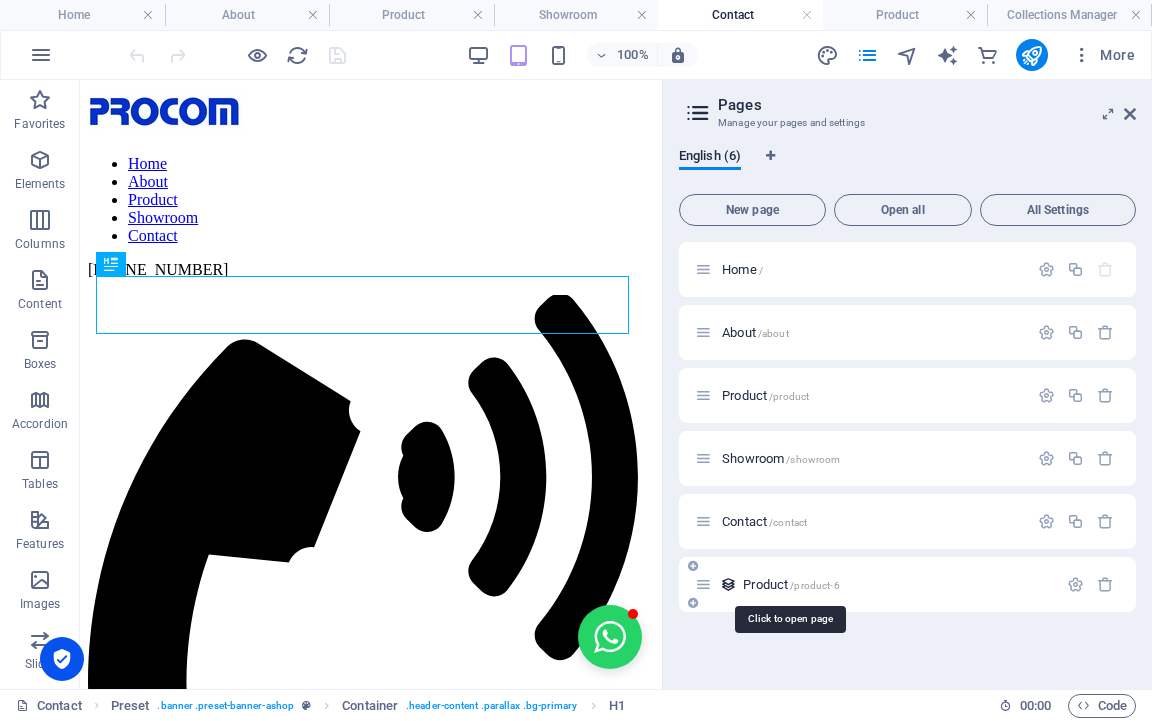 click on "Product /product-6" at bounding box center (791, 584) 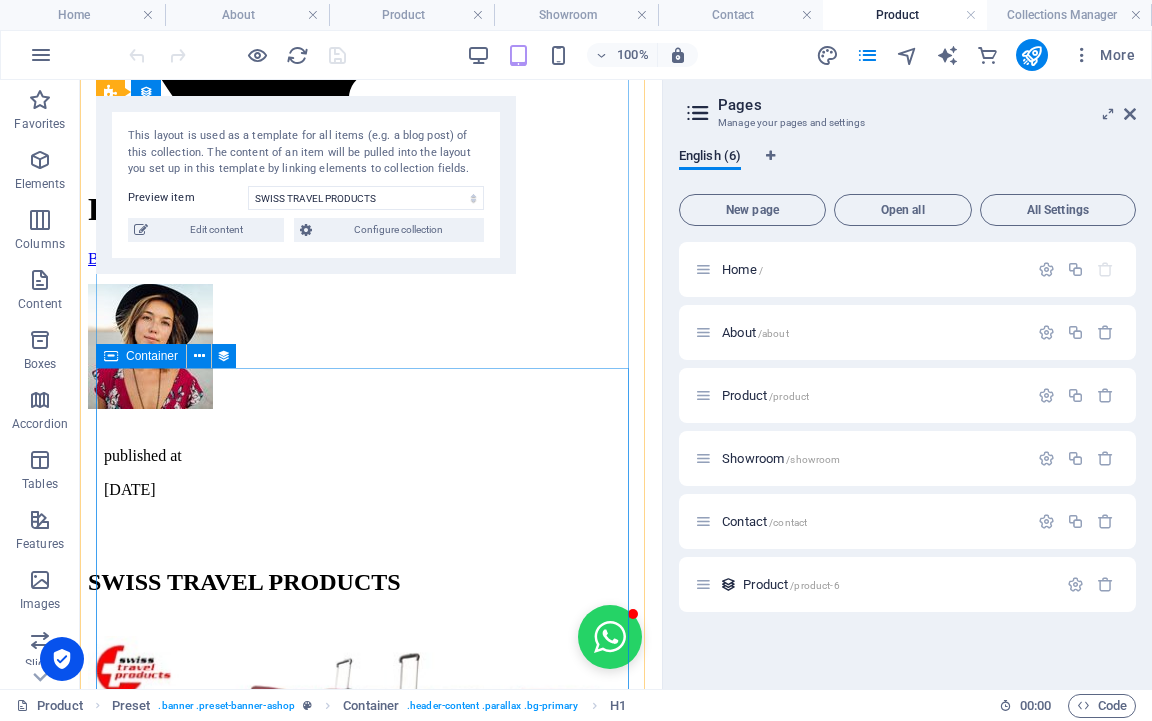 scroll, scrollTop: 1143, scrollLeft: 0, axis: vertical 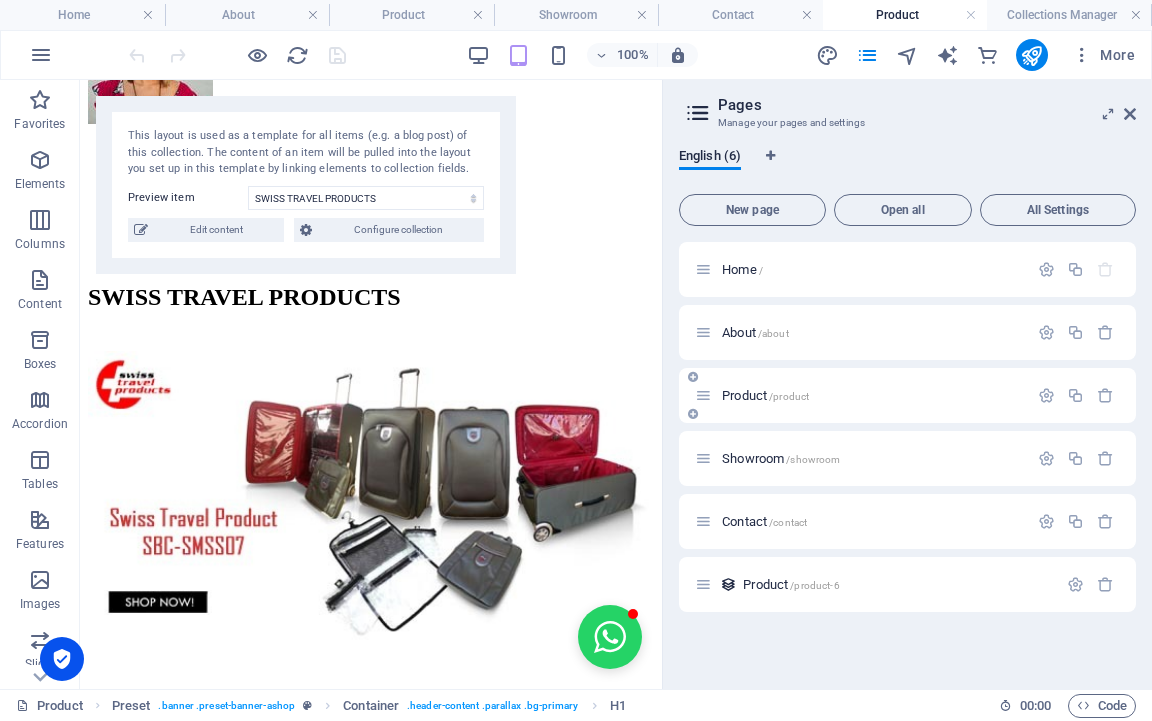 click on "Product /product" at bounding box center [765, 395] 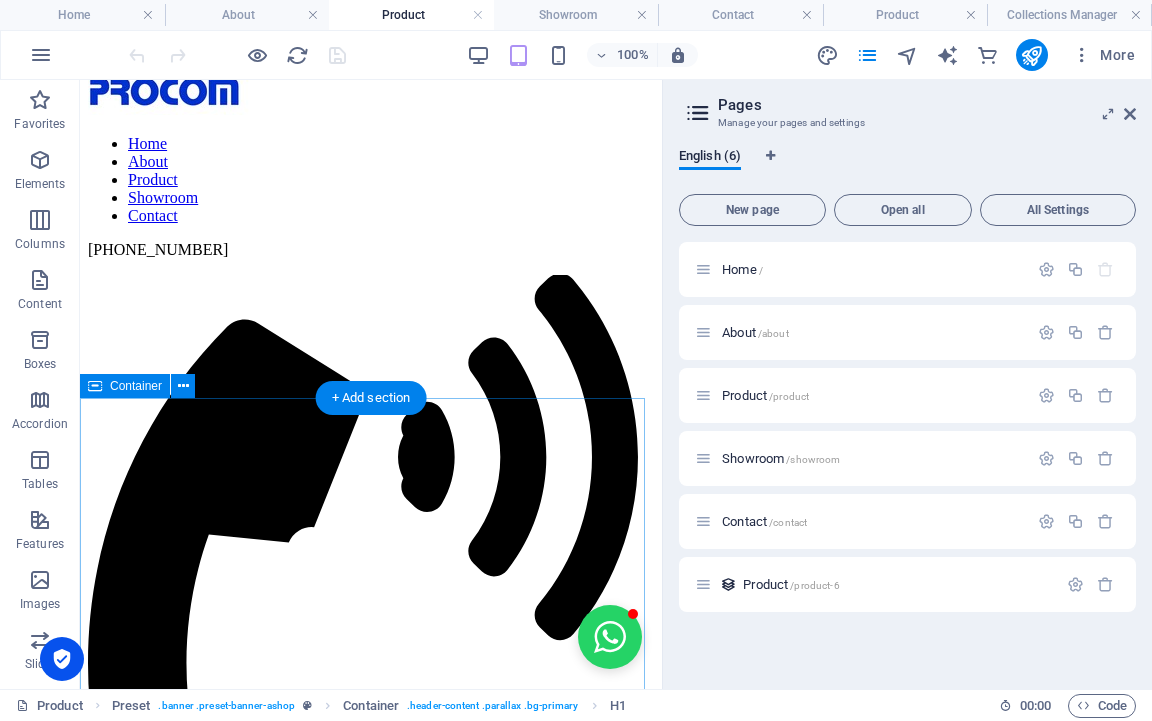 scroll, scrollTop: 0, scrollLeft: 0, axis: both 